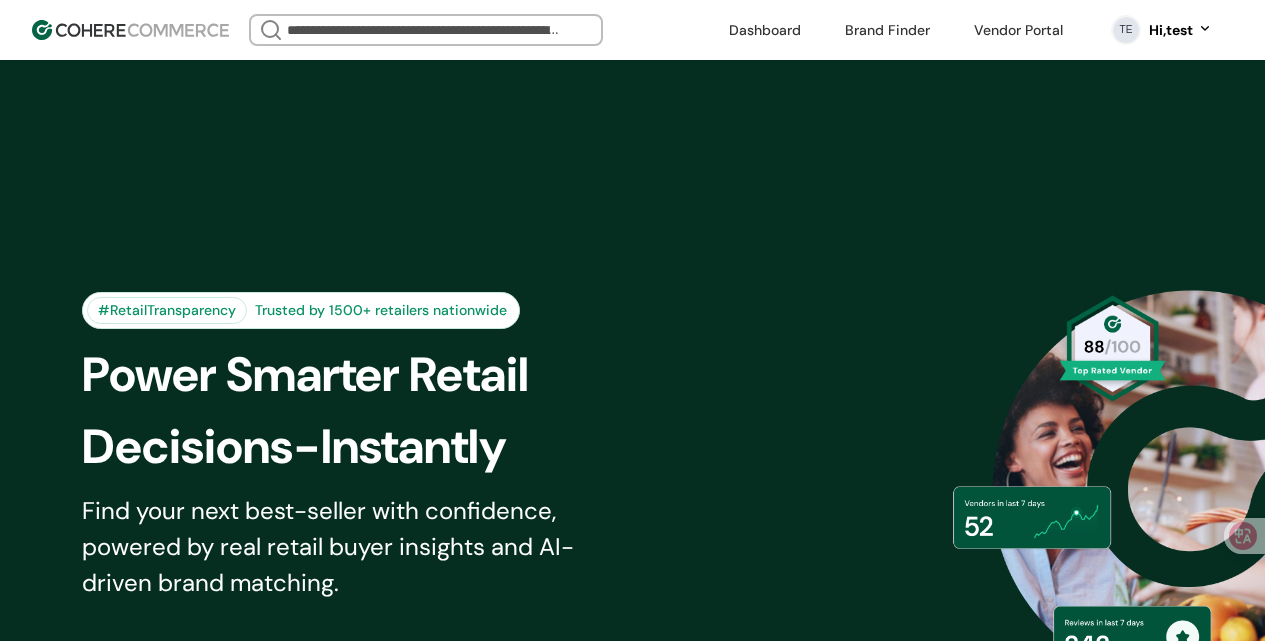scroll, scrollTop: 0, scrollLeft: 0, axis: both 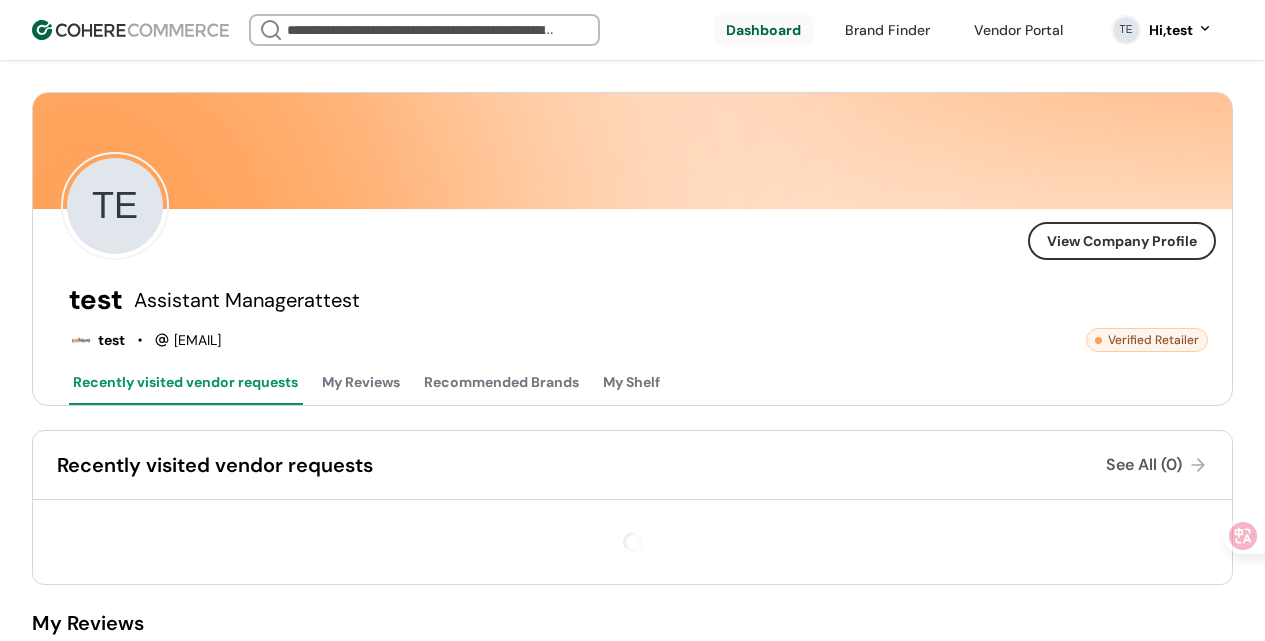 click on "TE" at bounding box center (544, 206) 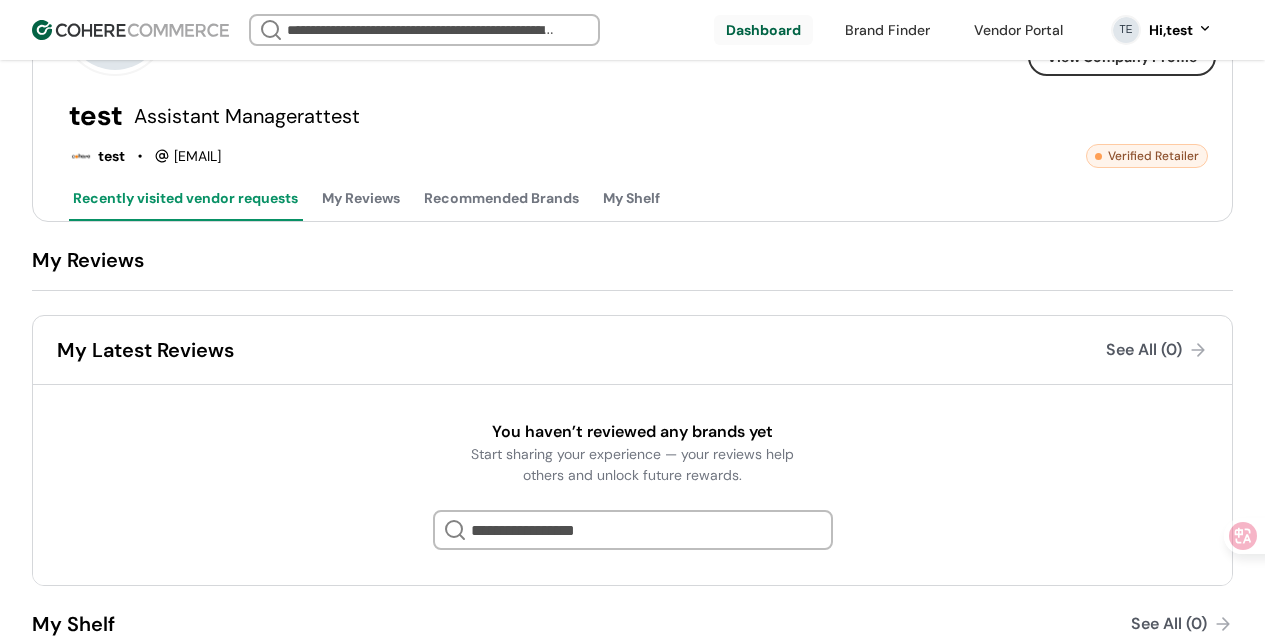 scroll, scrollTop: 0, scrollLeft: 0, axis: both 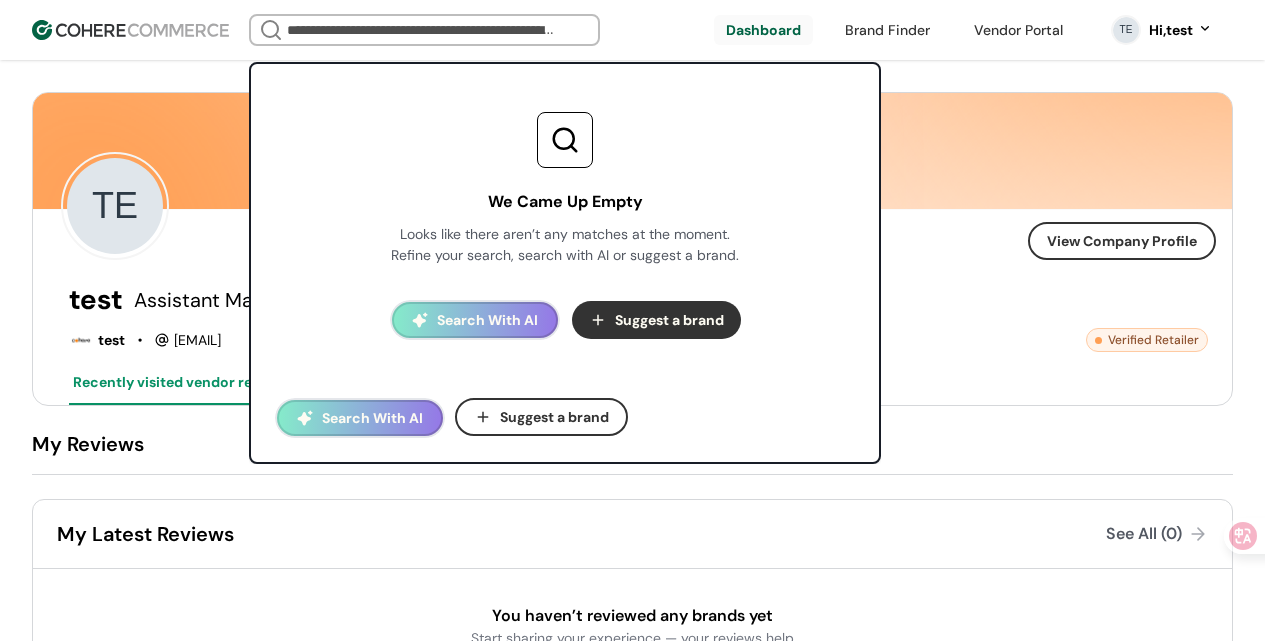 click at bounding box center (424, 30) 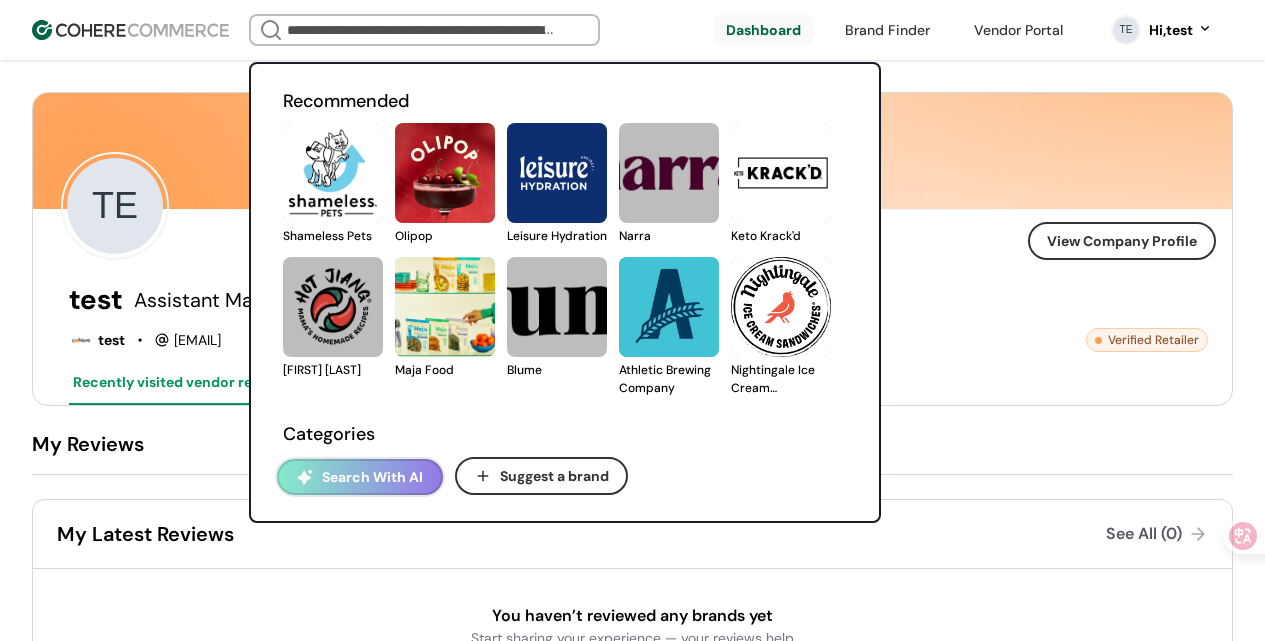 click at bounding box center [887, 30] 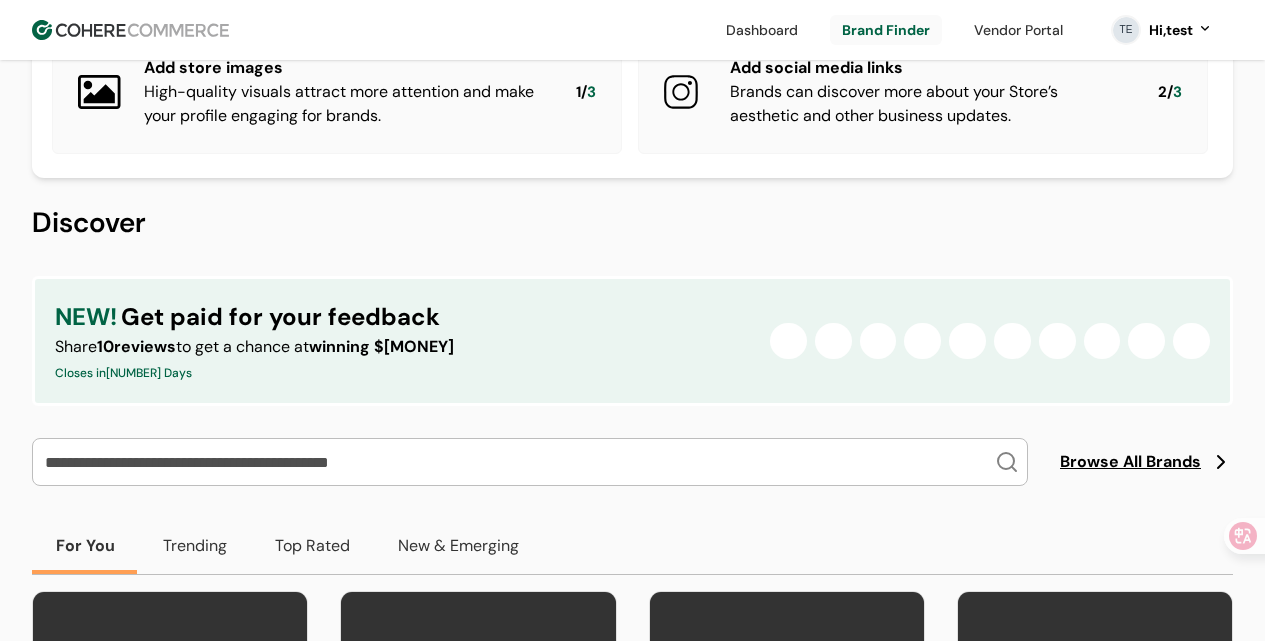 scroll, scrollTop: 420, scrollLeft: 0, axis: vertical 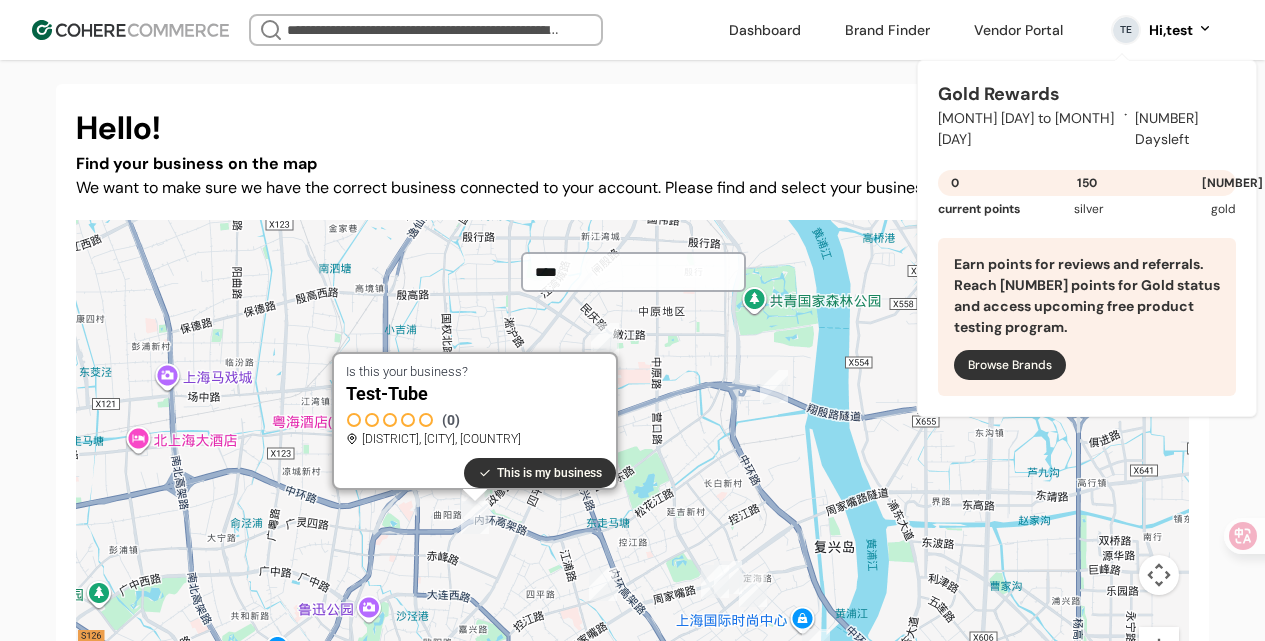 click at bounding box center (1010, 365) 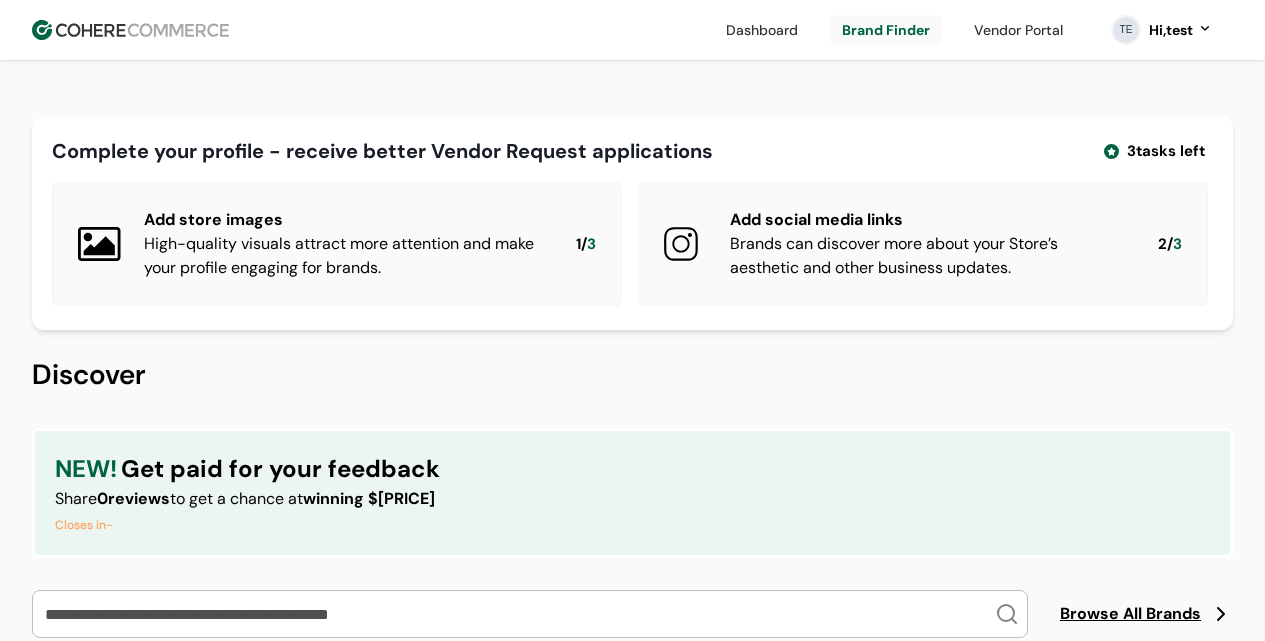 scroll, scrollTop: 0, scrollLeft: 0, axis: both 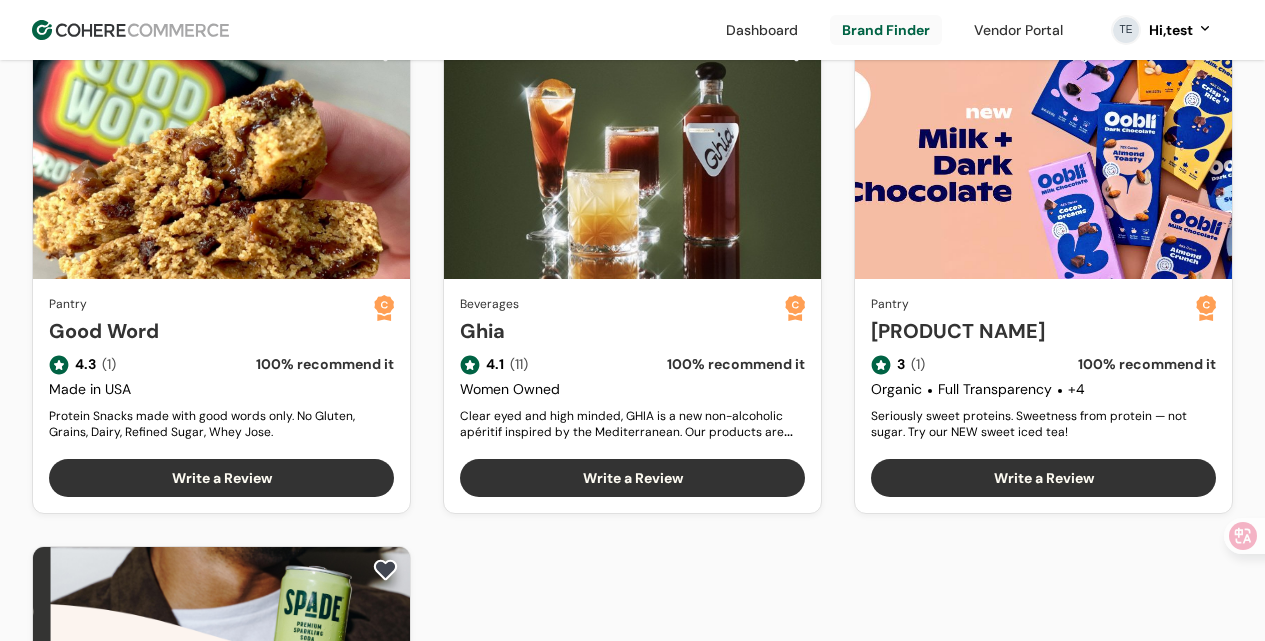 click on "Good Word" at bounding box center [211, 331] 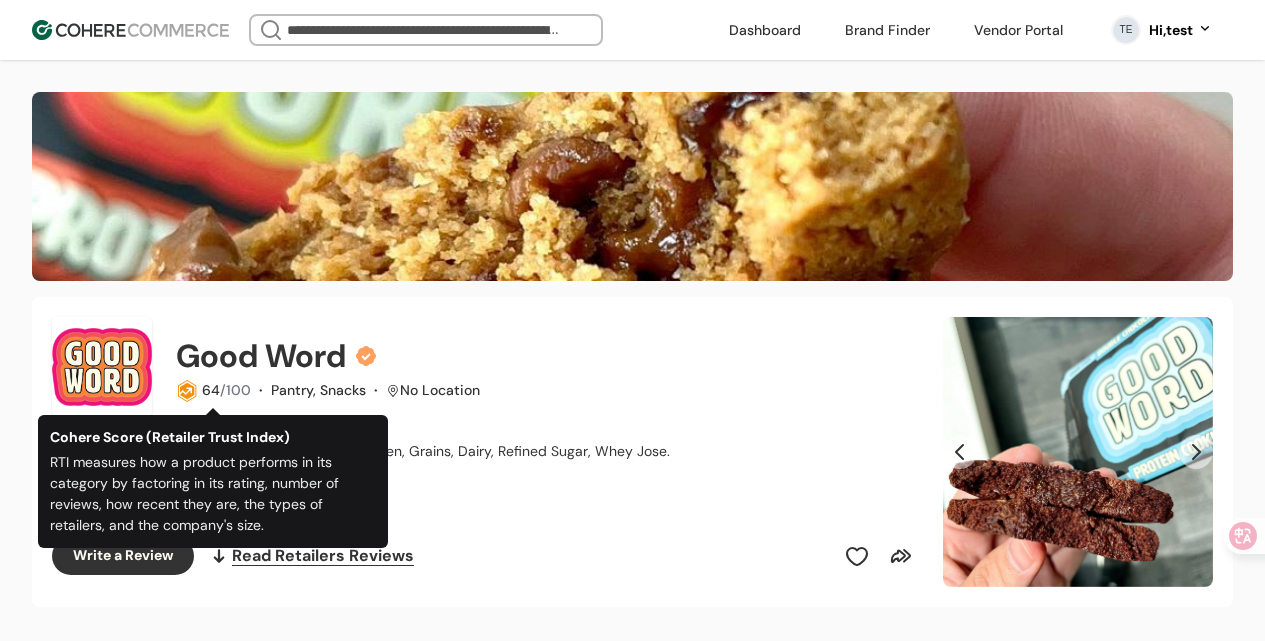 scroll, scrollTop: 106, scrollLeft: 0, axis: vertical 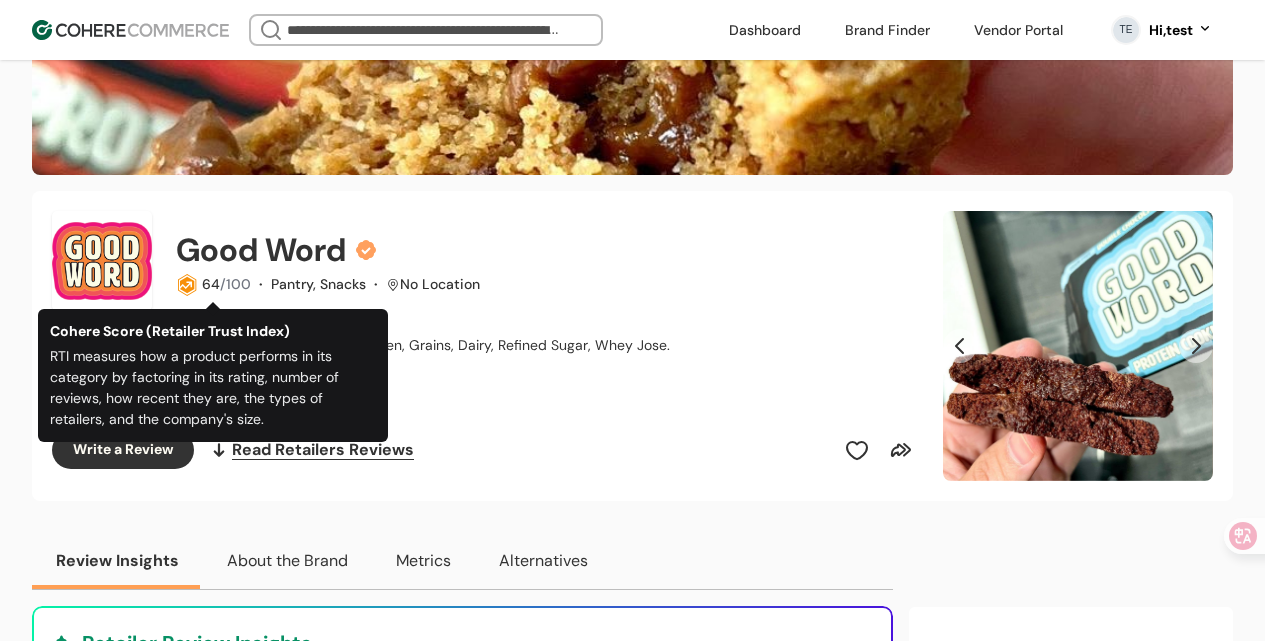 click 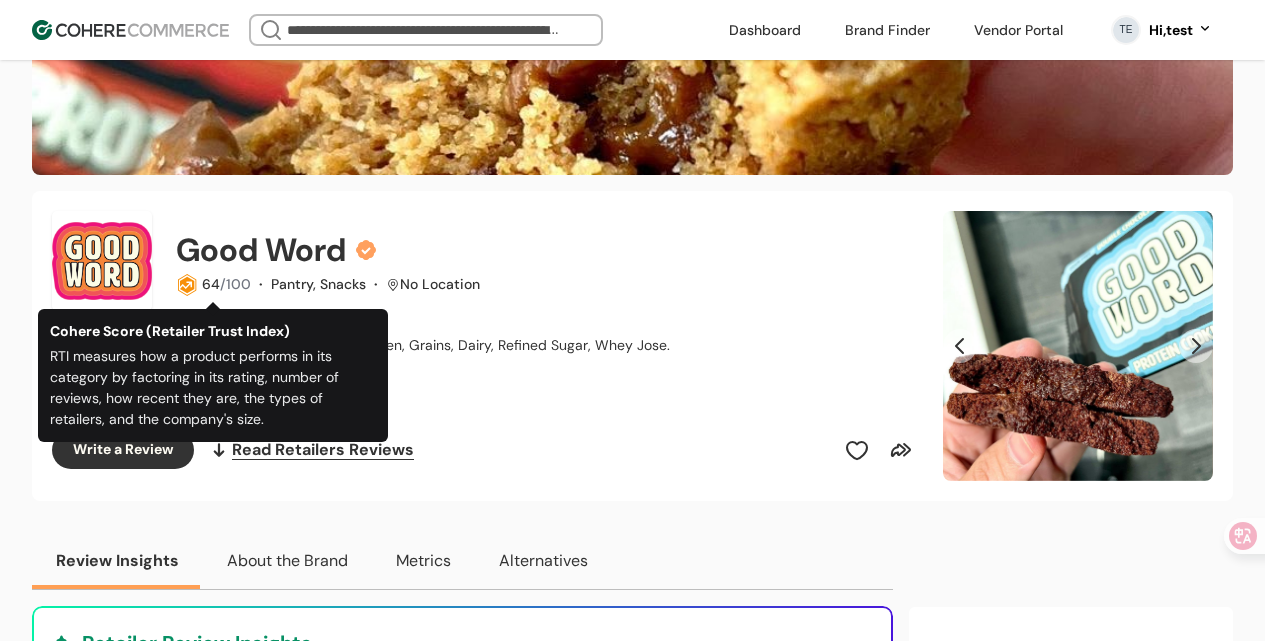 click on "We Came Up Empty Looks like there aren’t any matches at the moment. Refine your search, search with AI or suggest a brand. Search With AI Suggest a brand Search With AI Suggest a brand Dashboard Brand Finder Vendor Portal TE Hi,  test Dashboard Brand Finder Vendor Portal Gold Rewards TE Hi,  test Good Word 64 /100 · Pantry, Snacks · No Location Protein Snacks made with good words only. No Gluten, Grains, Dairy, Refined Sugar, Whey Jose. 100 % retailers recommend it Write a Review Read Retailers Reviews Good Word 4.3 ( 1  Reviews by verified retailers) · 100 % retailers recommend it Write a Review Good Word 4.3 ( 1  Reviews by verified retailers) Protein Snacks made with good words only. No Gluten, Grains, Dairy, Refined Sugar, Whey Jose. 100 % retailers recommend it Write a Review Read Retailers Reviews Good Word 4.3 ( 1  Reviews by verified retailers) · 100 % retailers recommend it Write a Review Review Insights About the Brand Metrics Alternatives Retailer Review Insights Quality 4.0 /5 Pricing 4.5 /5" at bounding box center [632, 1380] 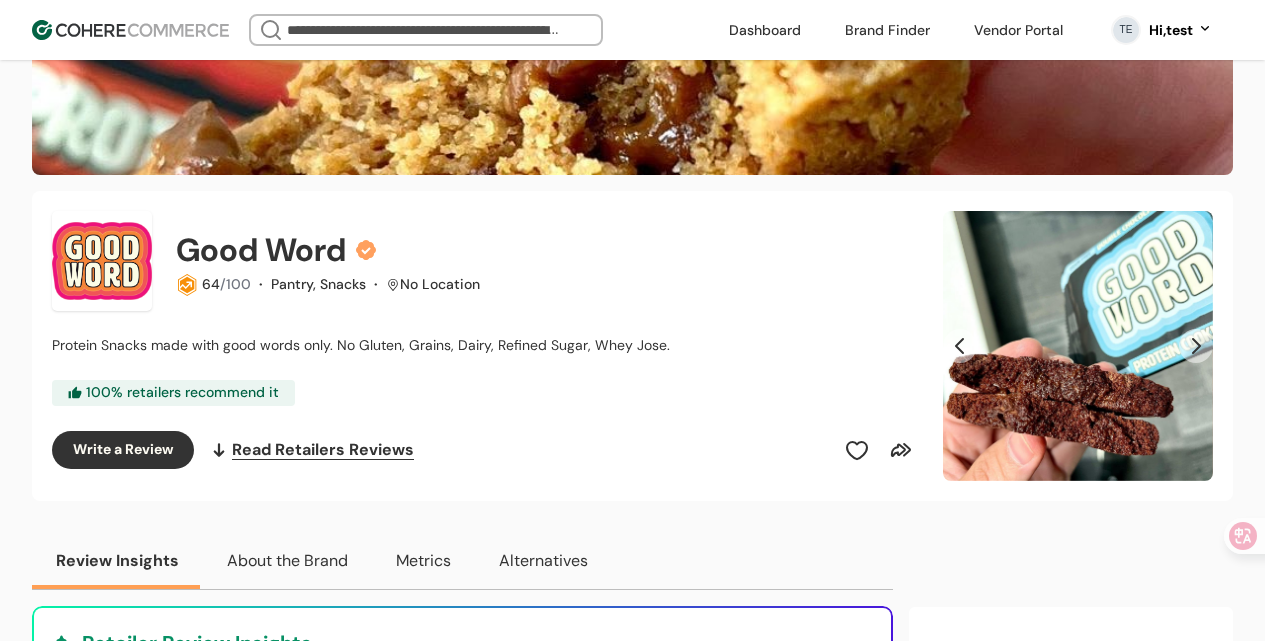 click 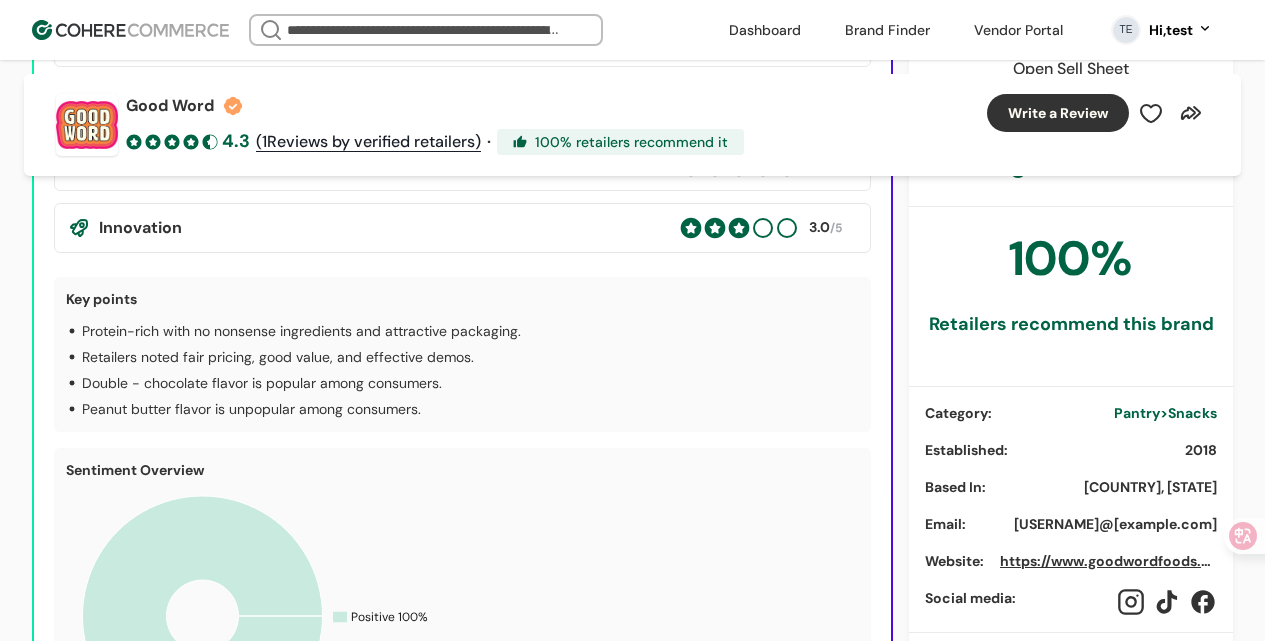 scroll, scrollTop: 911, scrollLeft: 0, axis: vertical 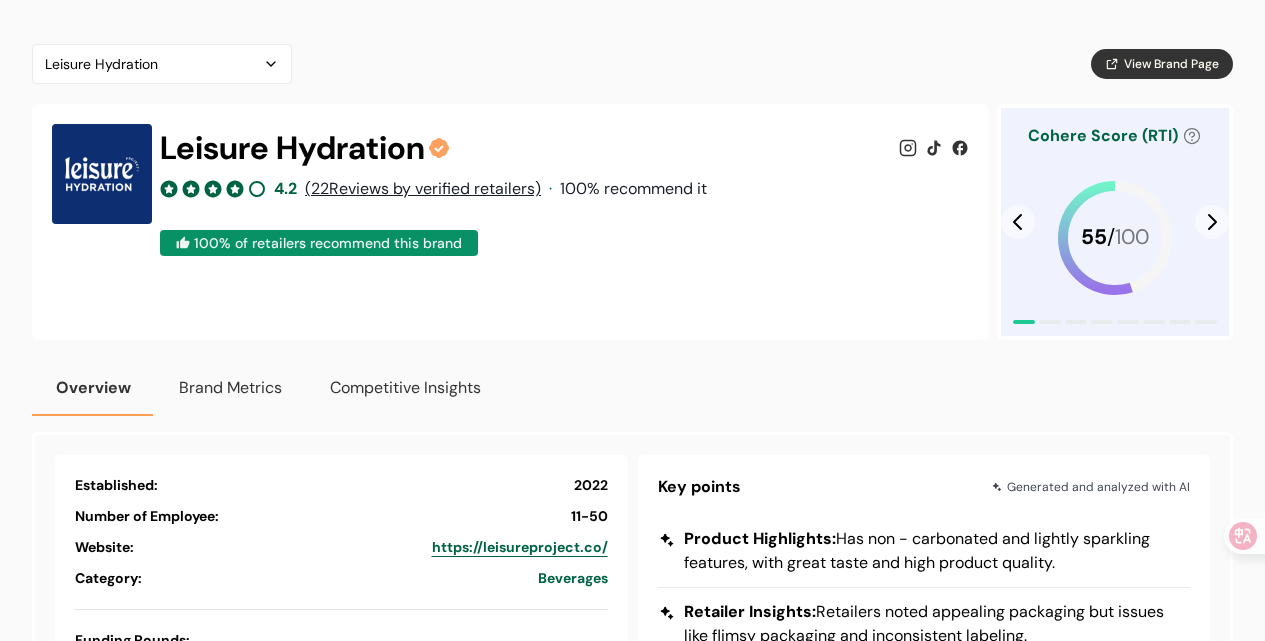 click at bounding box center (1212, 222) 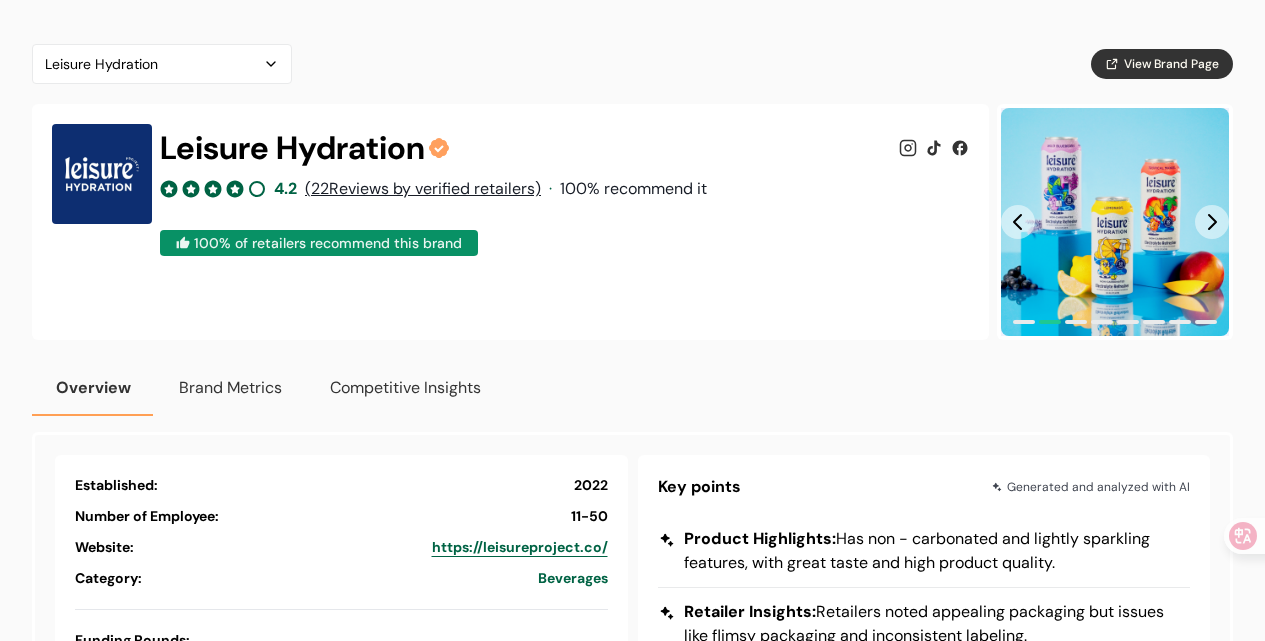 click at bounding box center [1212, 222] 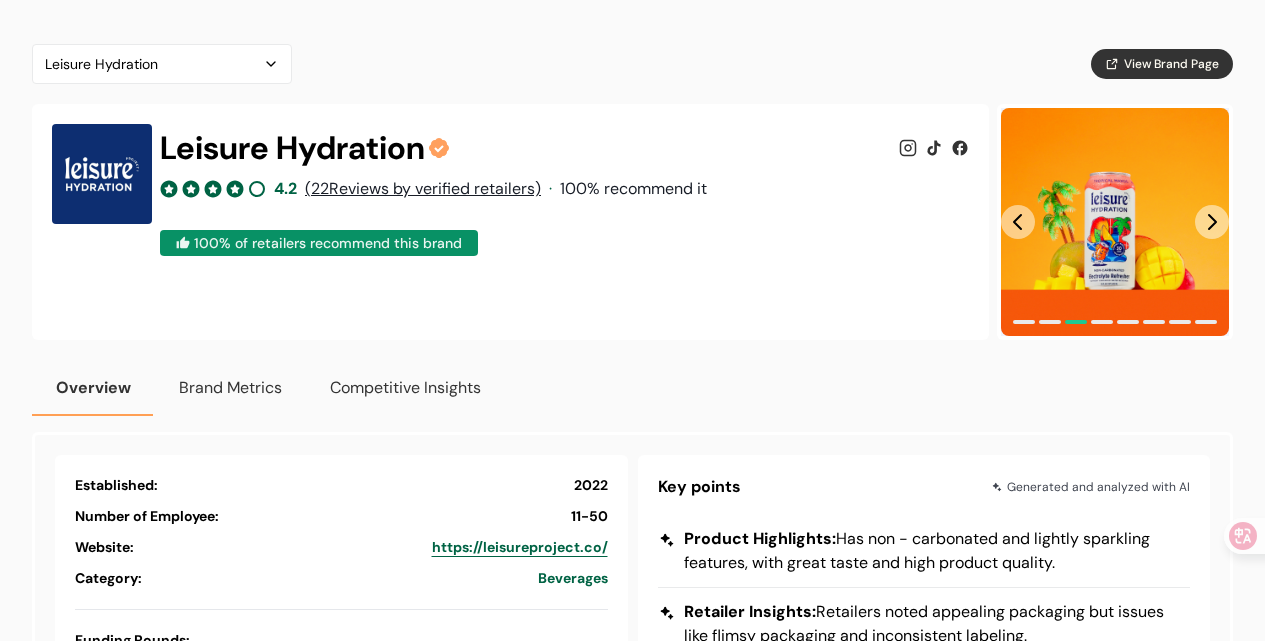 click at bounding box center (1212, 222) 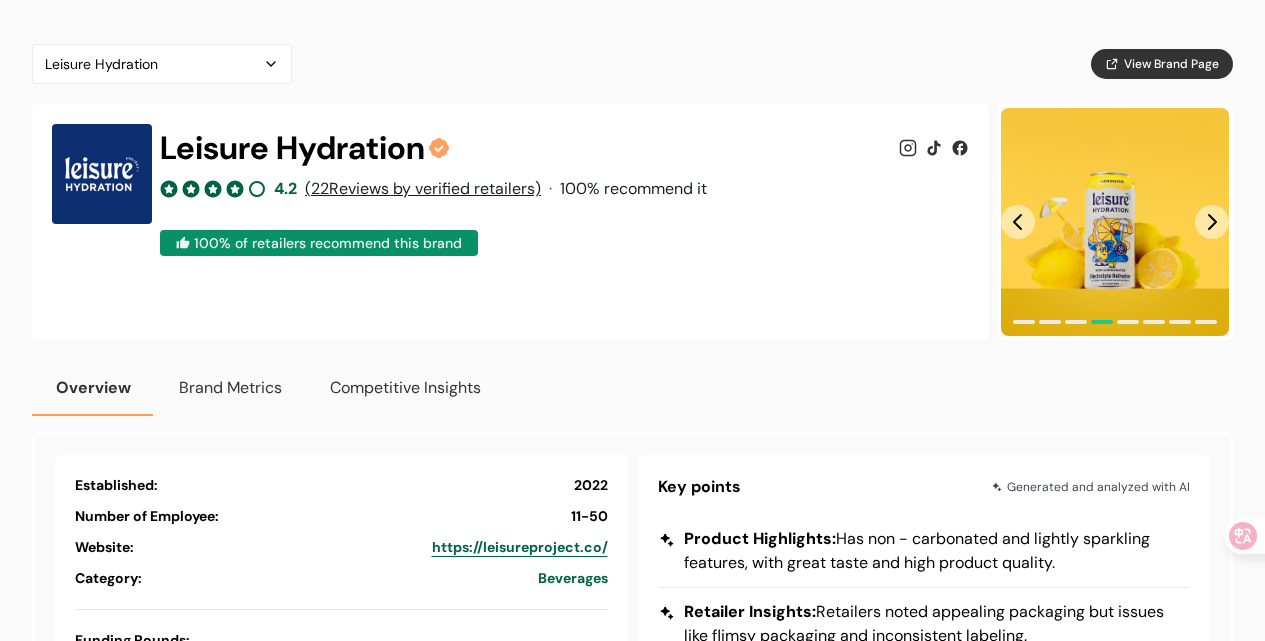 click at bounding box center (1212, 222) 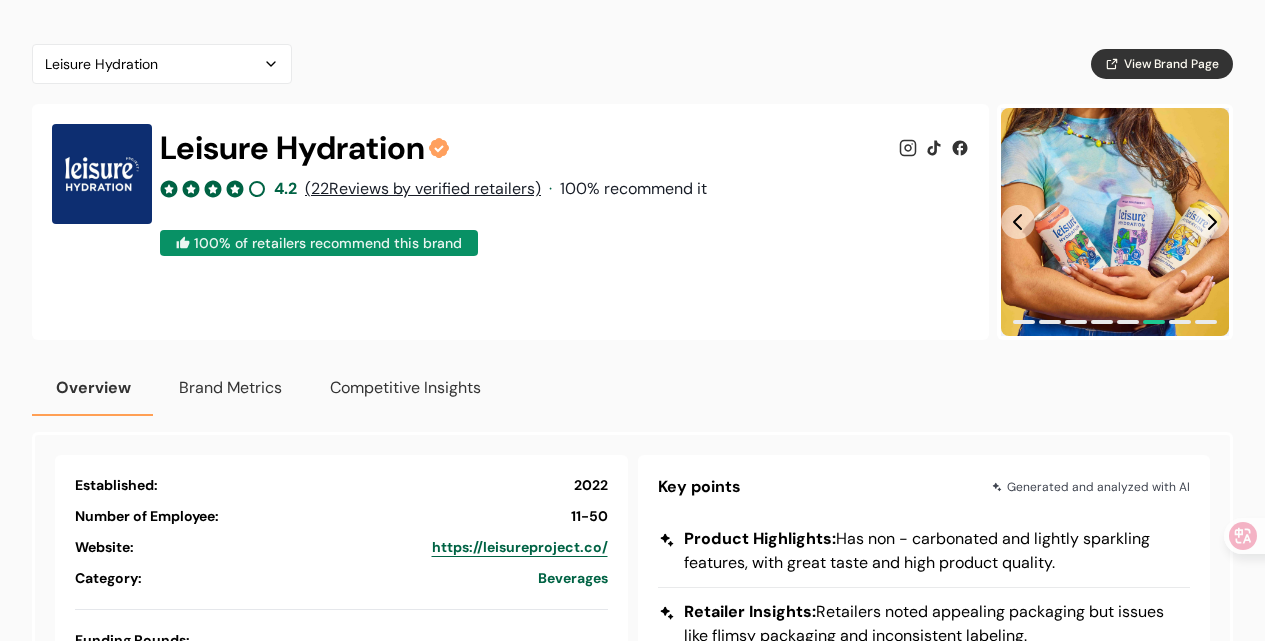 click at bounding box center (1212, 222) 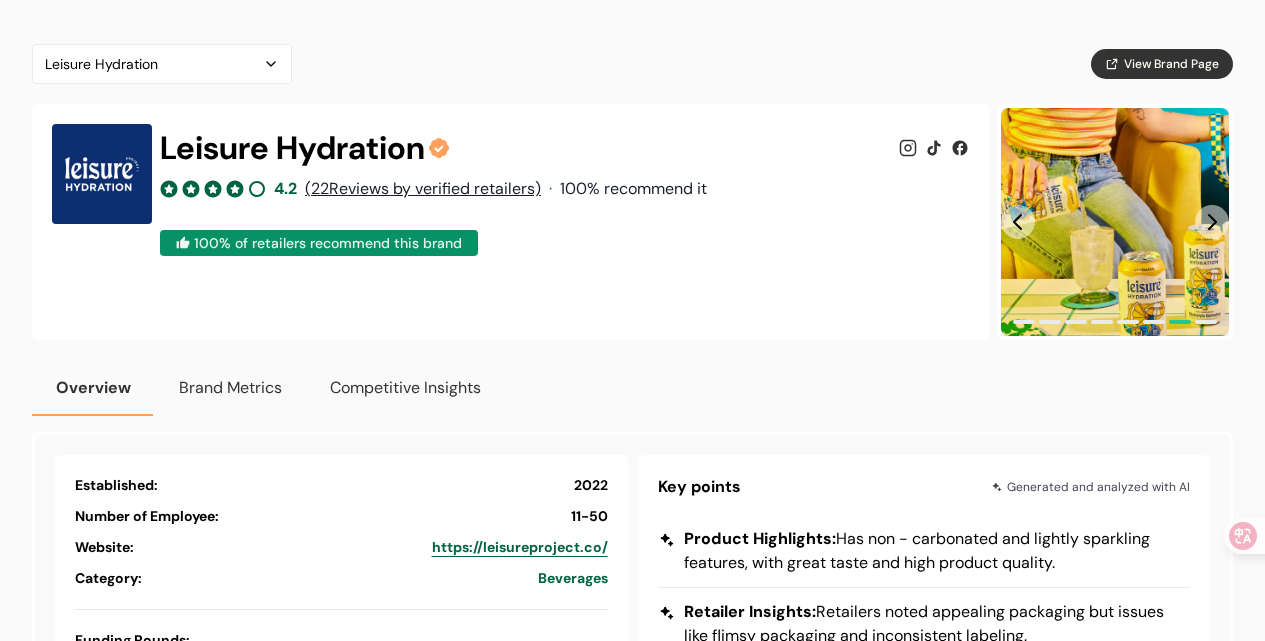 click at bounding box center [1212, 222] 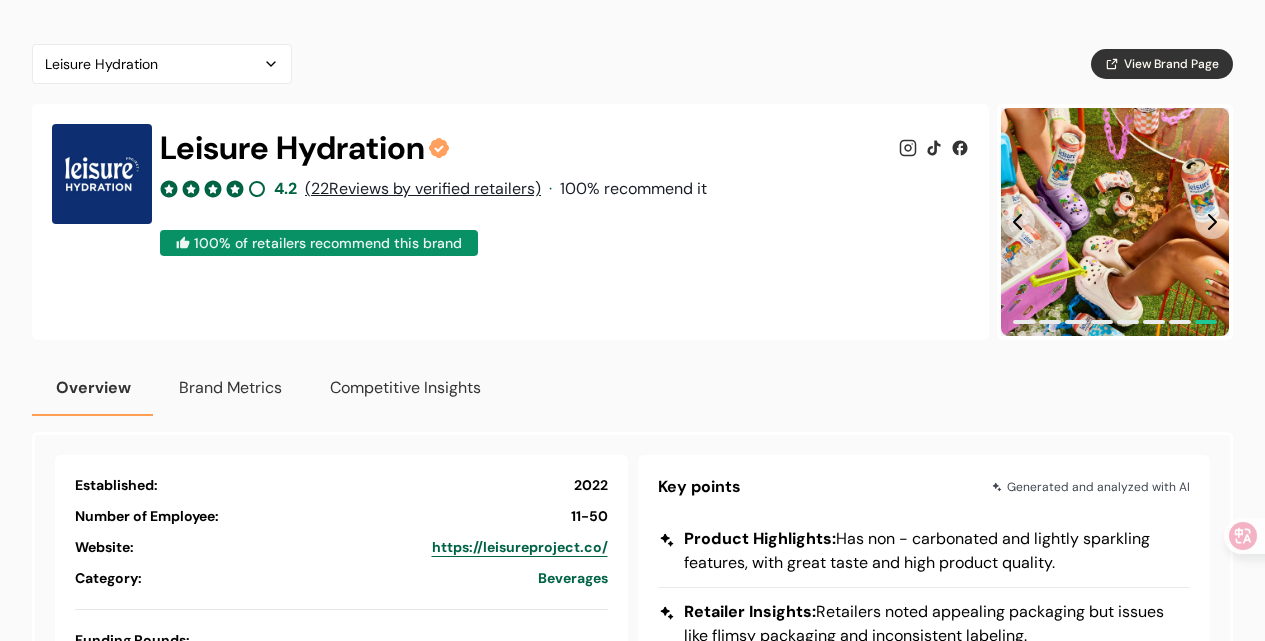 click at bounding box center (1212, 222) 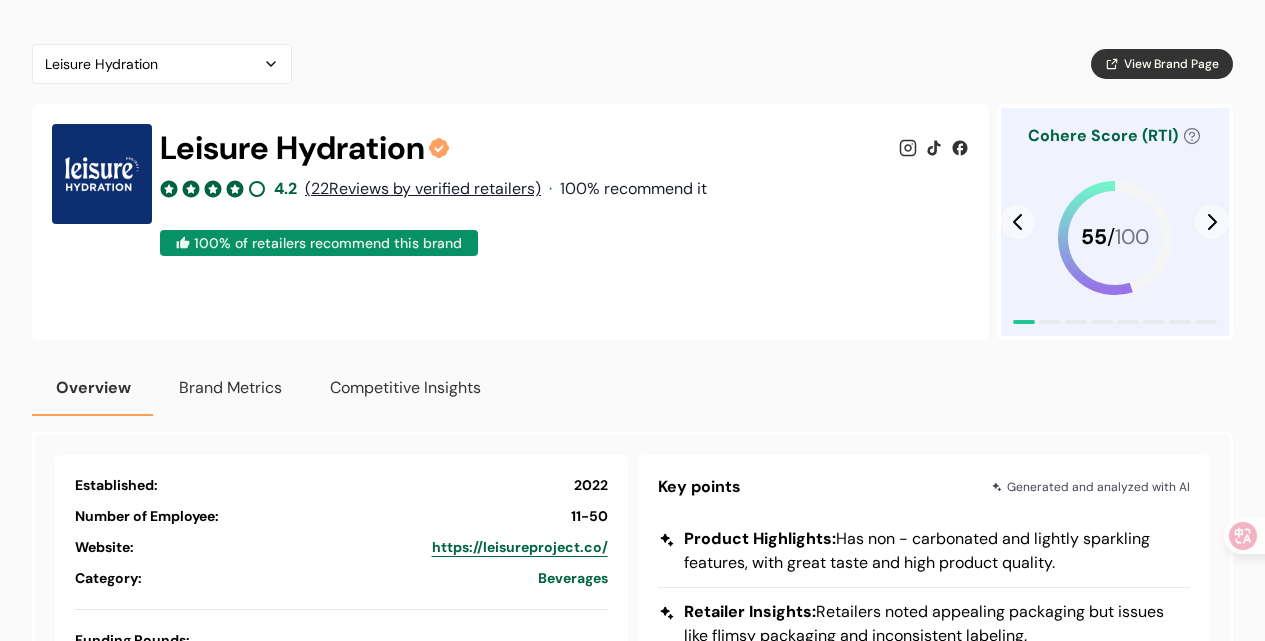 click on "55 / 100" at bounding box center [1115, 238] 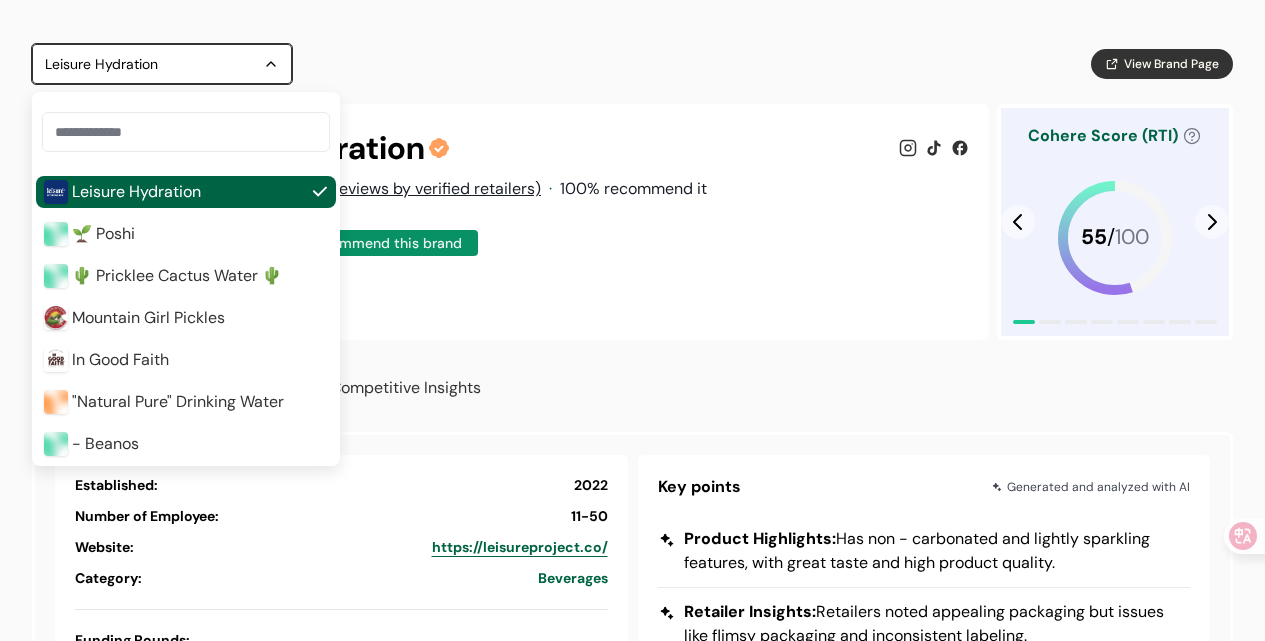 click on "Leisure Hydration" at bounding box center (162, 64) 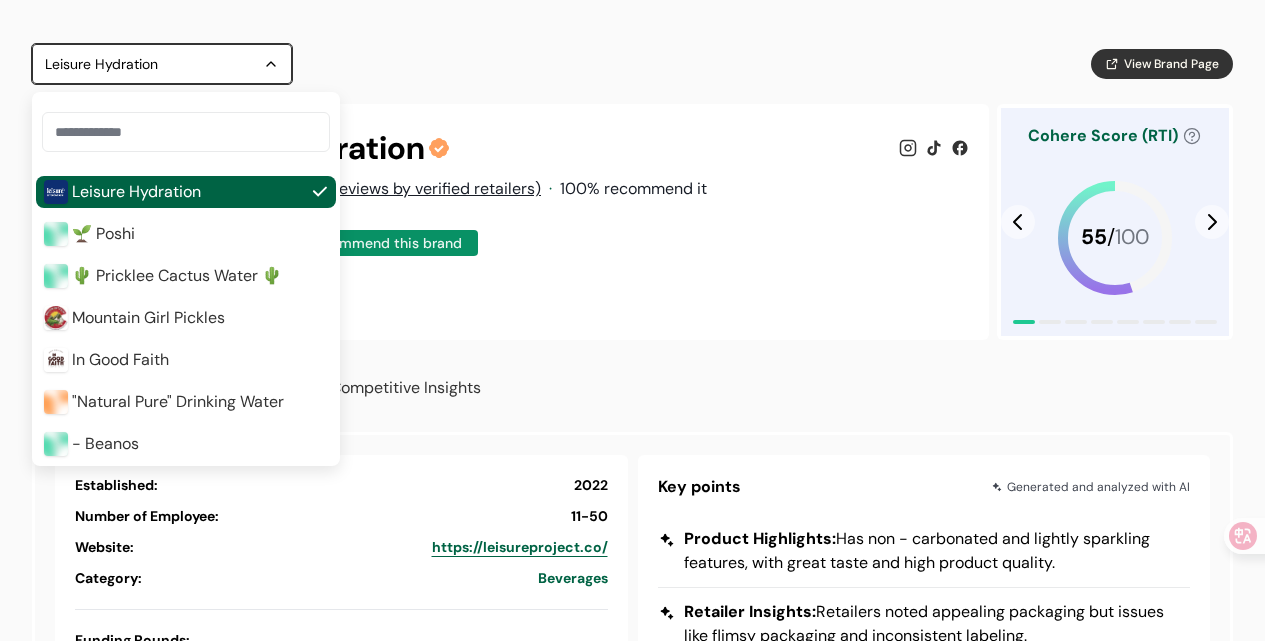 click on "Leisure Hydration" at bounding box center [152, 64] 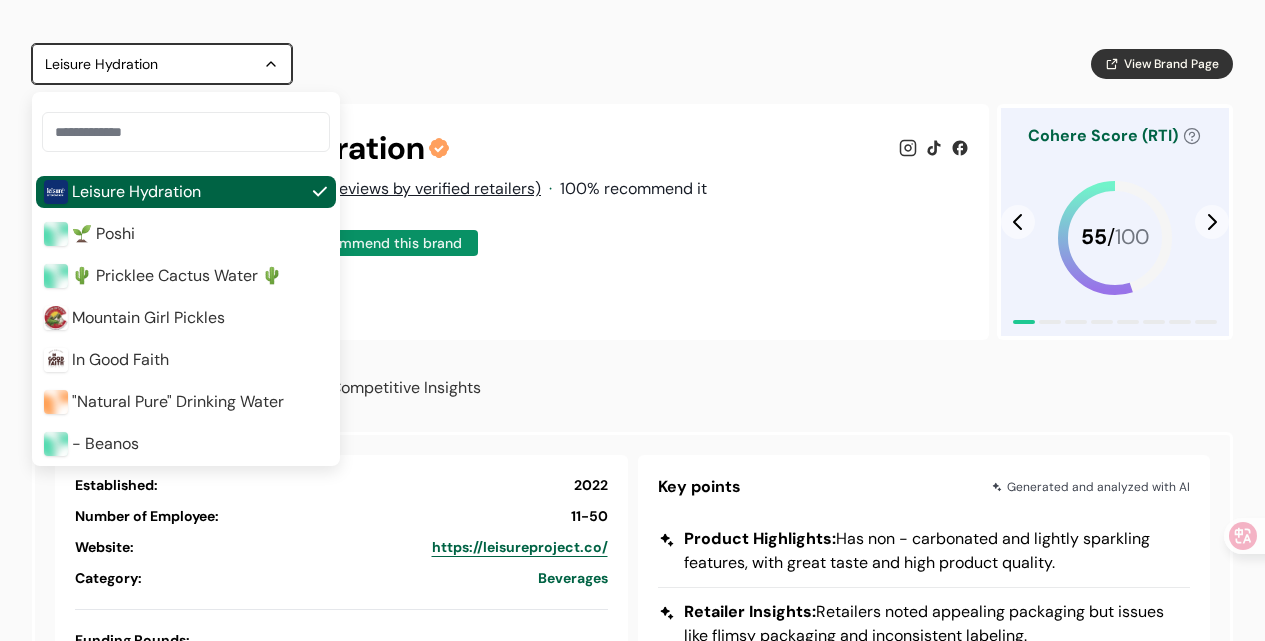 click on "🌱 Poshi" at bounding box center (186, 234) 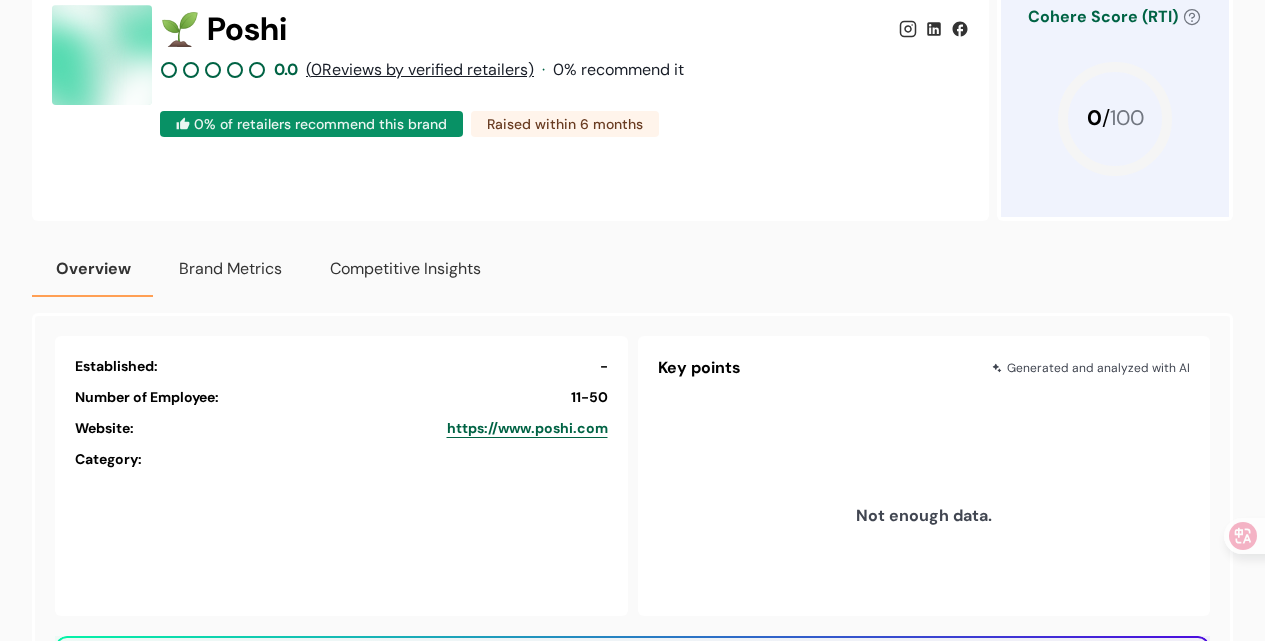 scroll, scrollTop: 132, scrollLeft: 0, axis: vertical 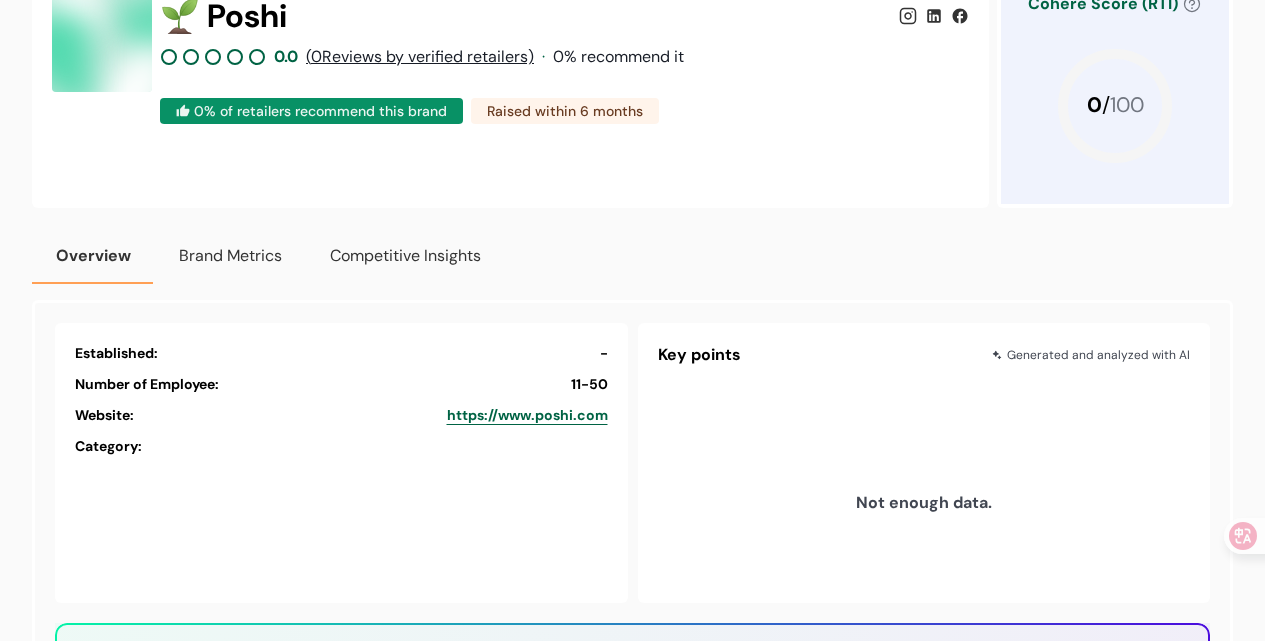 click on "Competitive Insights" at bounding box center [405, 256] 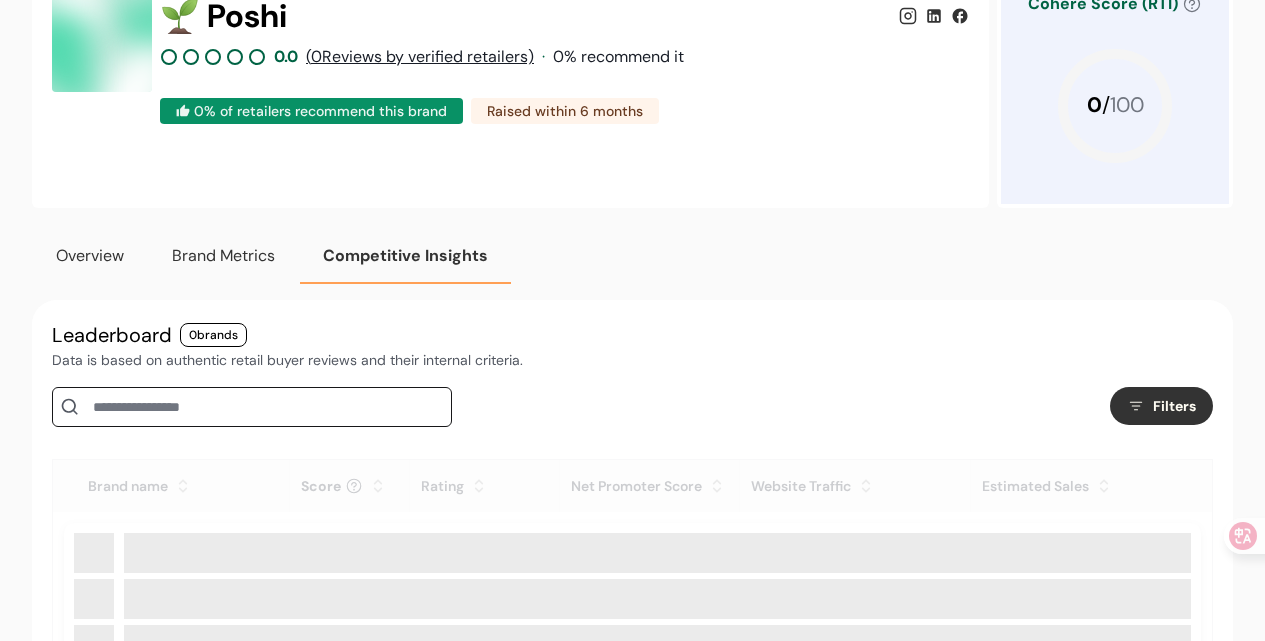 click on "Brand Metrics" at bounding box center (223, 256) 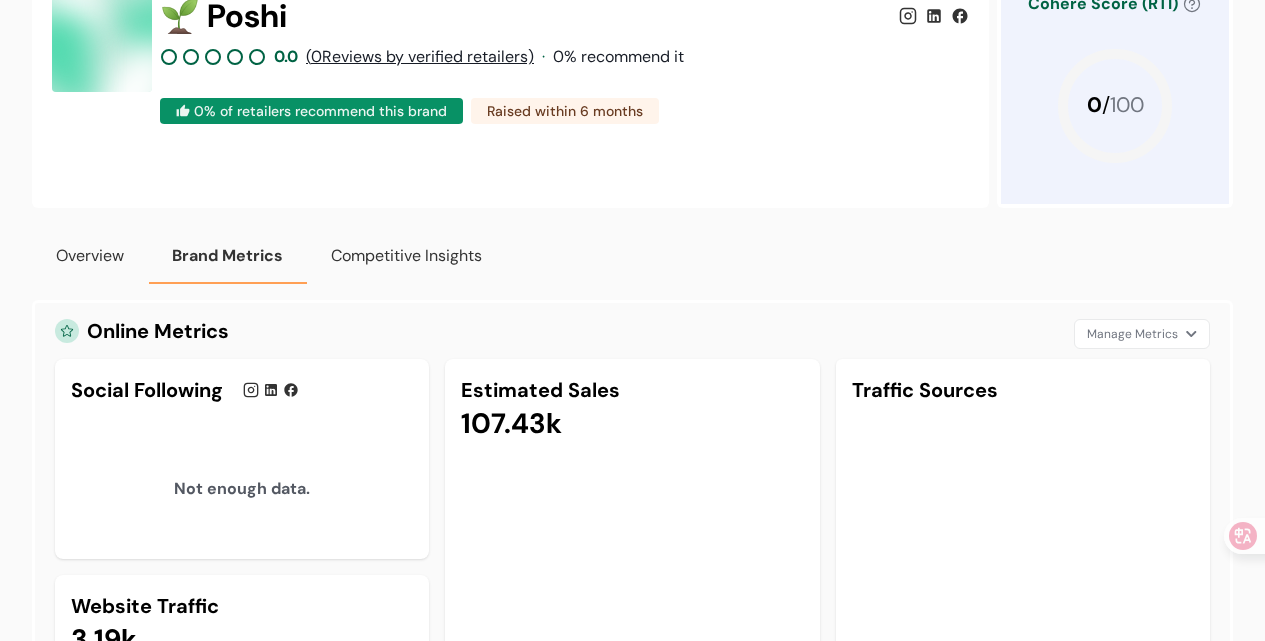 click on "Overview" at bounding box center (90, 256) 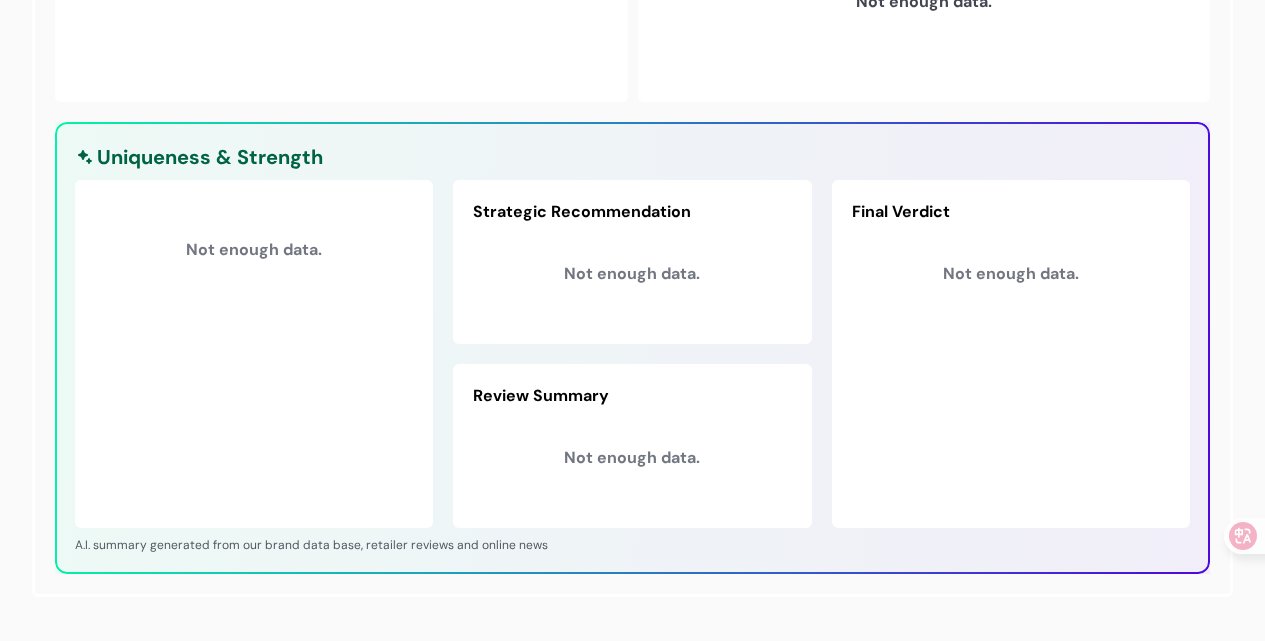 scroll, scrollTop: 0, scrollLeft: 0, axis: both 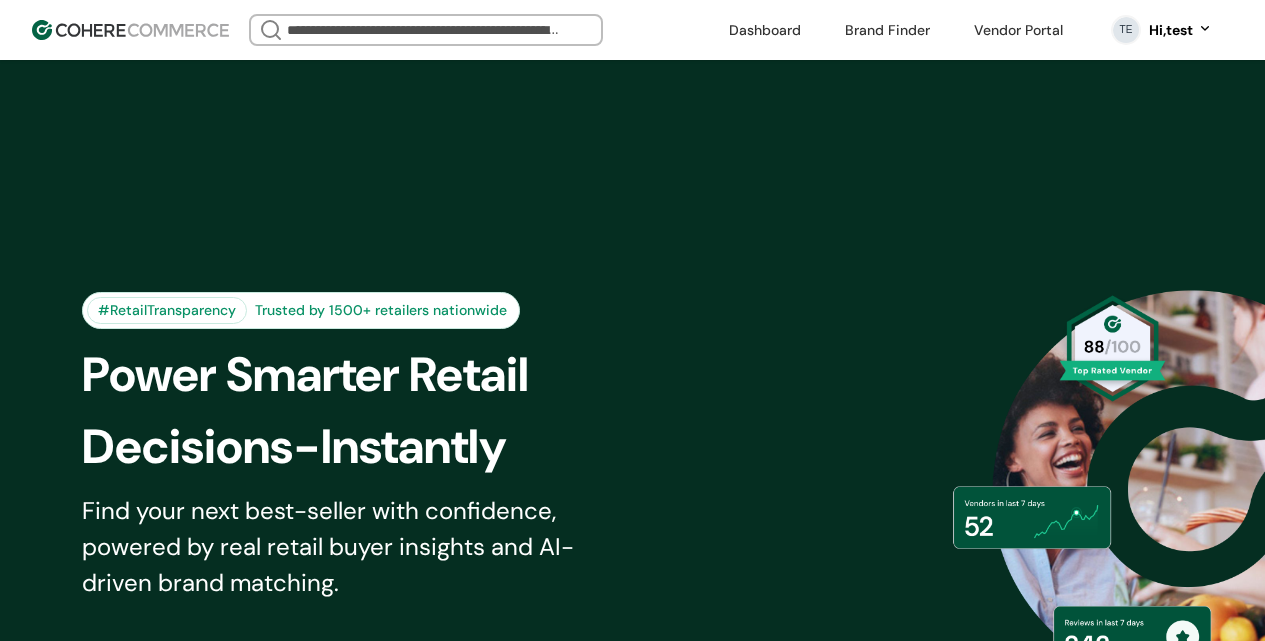 click at bounding box center (765, 30) 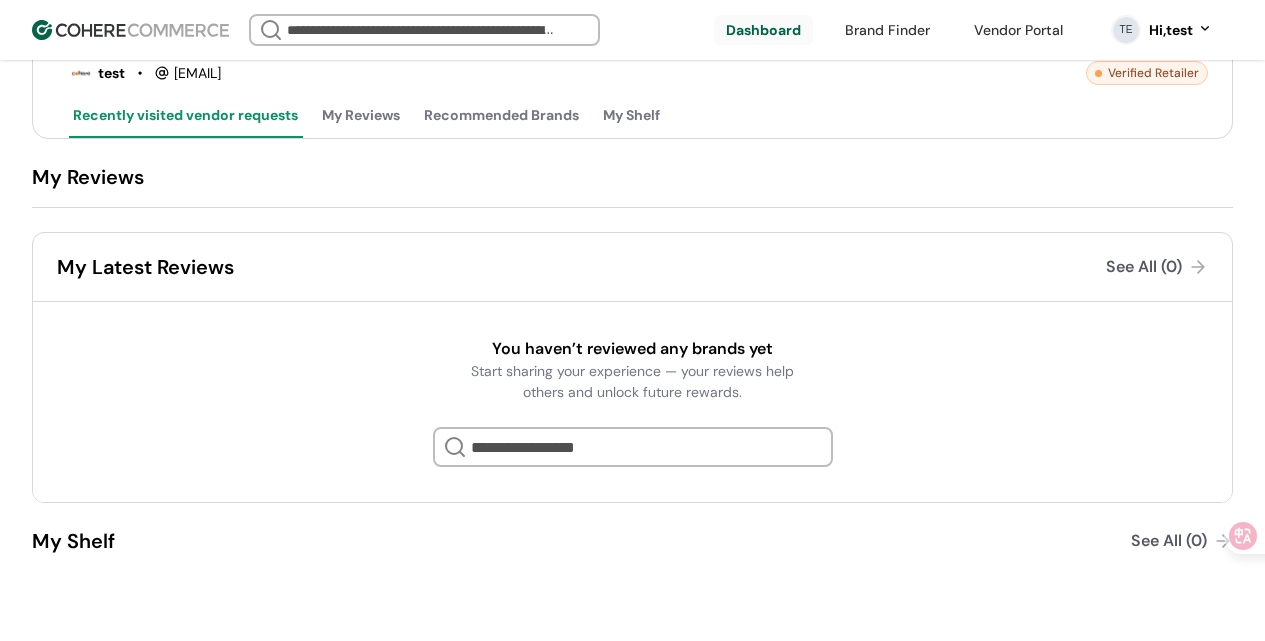 scroll, scrollTop: 0, scrollLeft: 0, axis: both 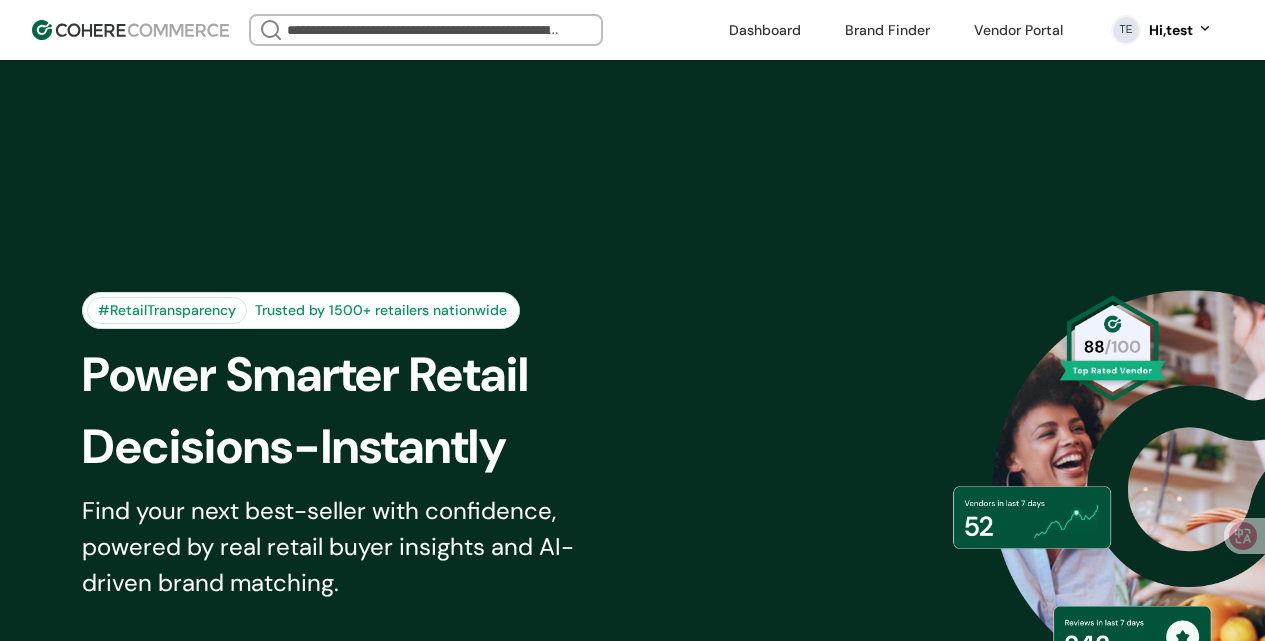 click at bounding box center [426, 30] 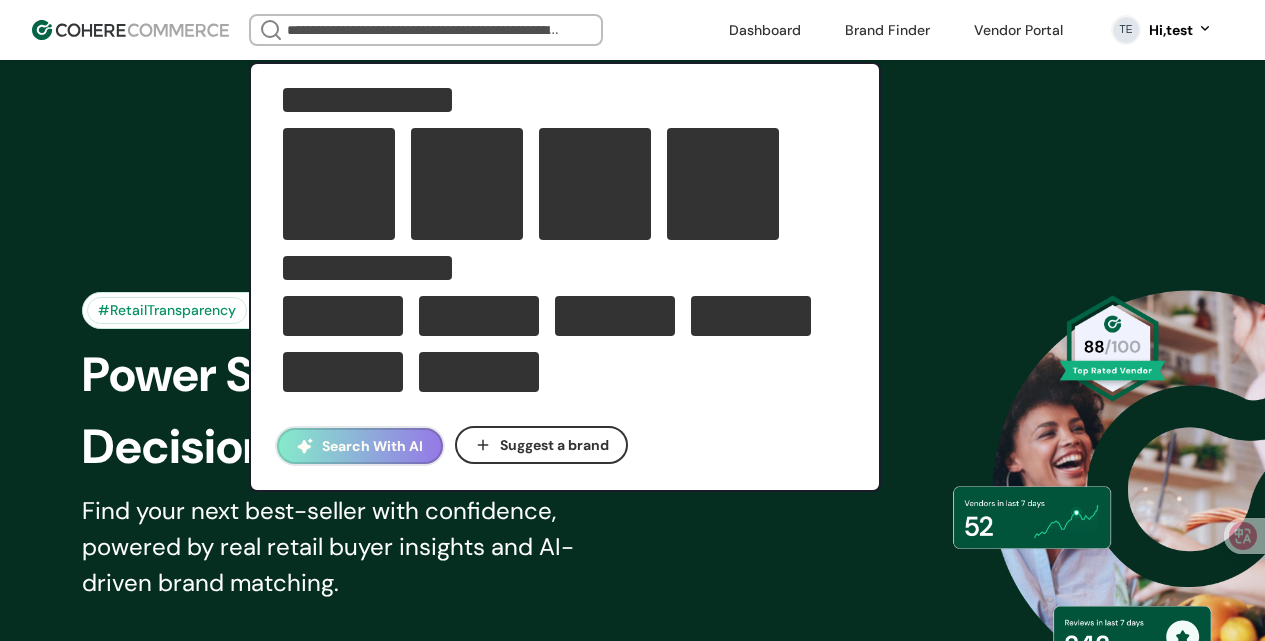 type on "*" 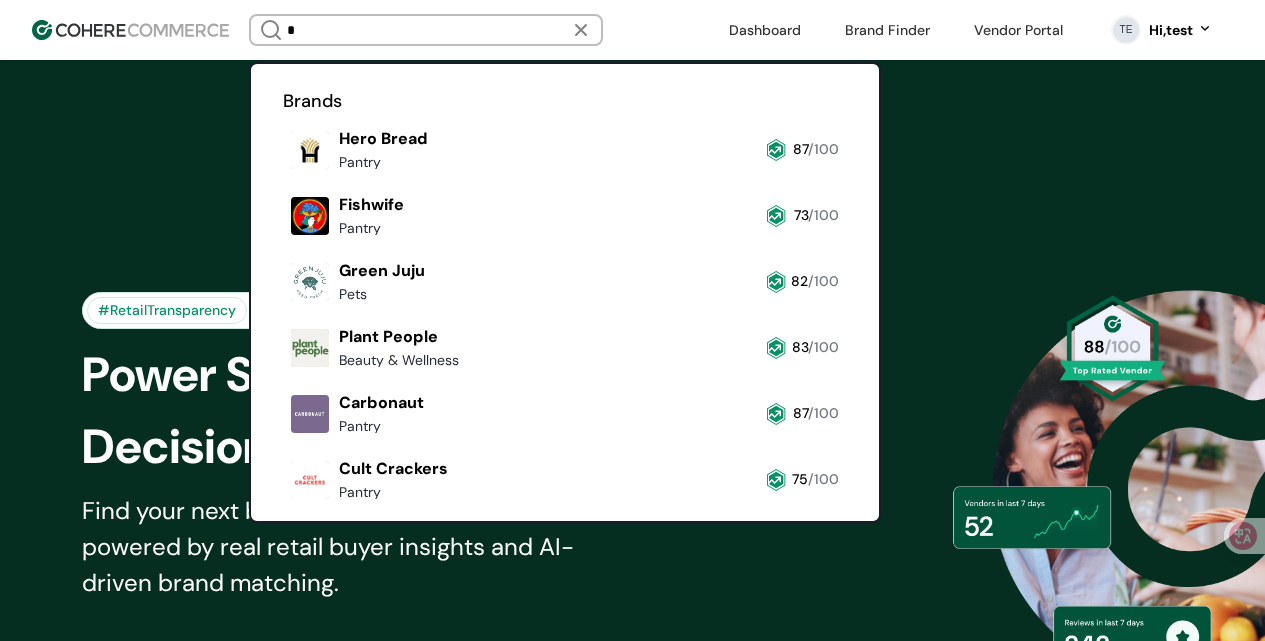 type on "*" 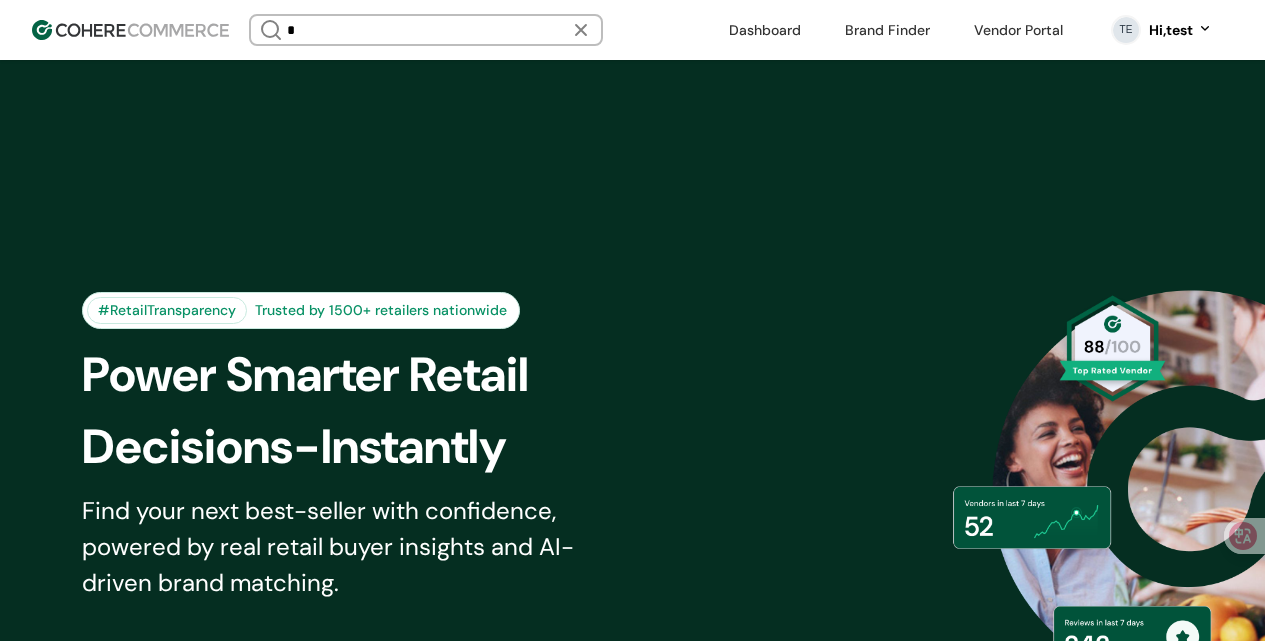 click on "*" at bounding box center [426, 30] 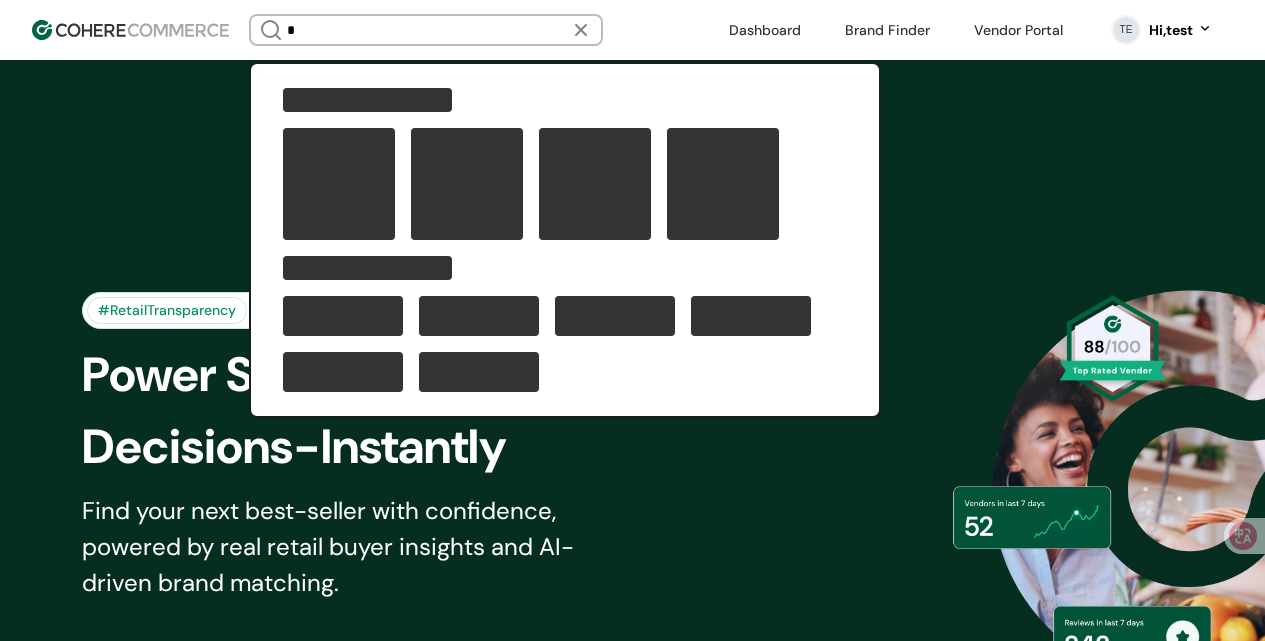 click at bounding box center [467, 184] 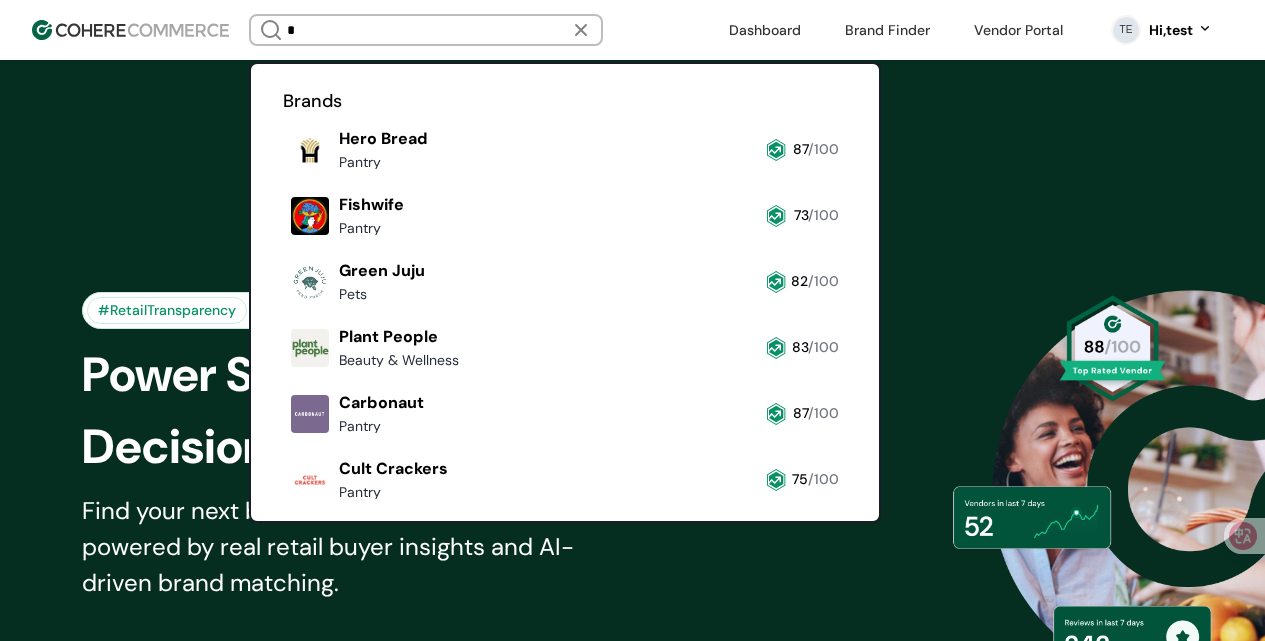click at bounding box center [283, 177] 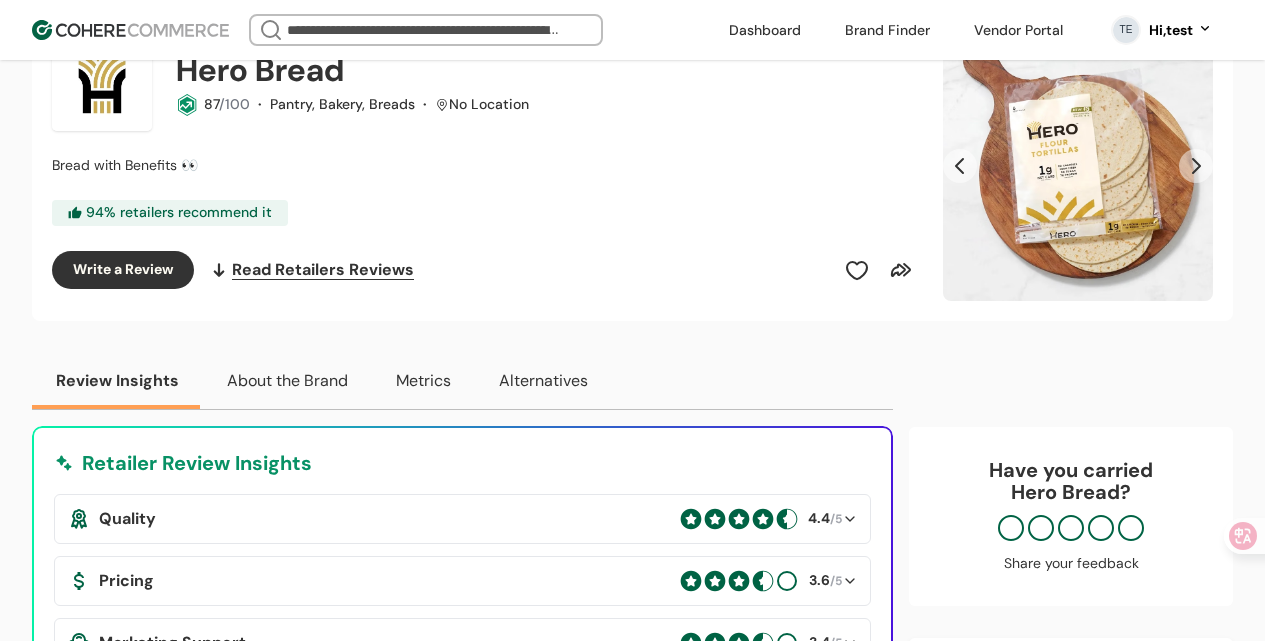 scroll, scrollTop: 284, scrollLeft: 0, axis: vertical 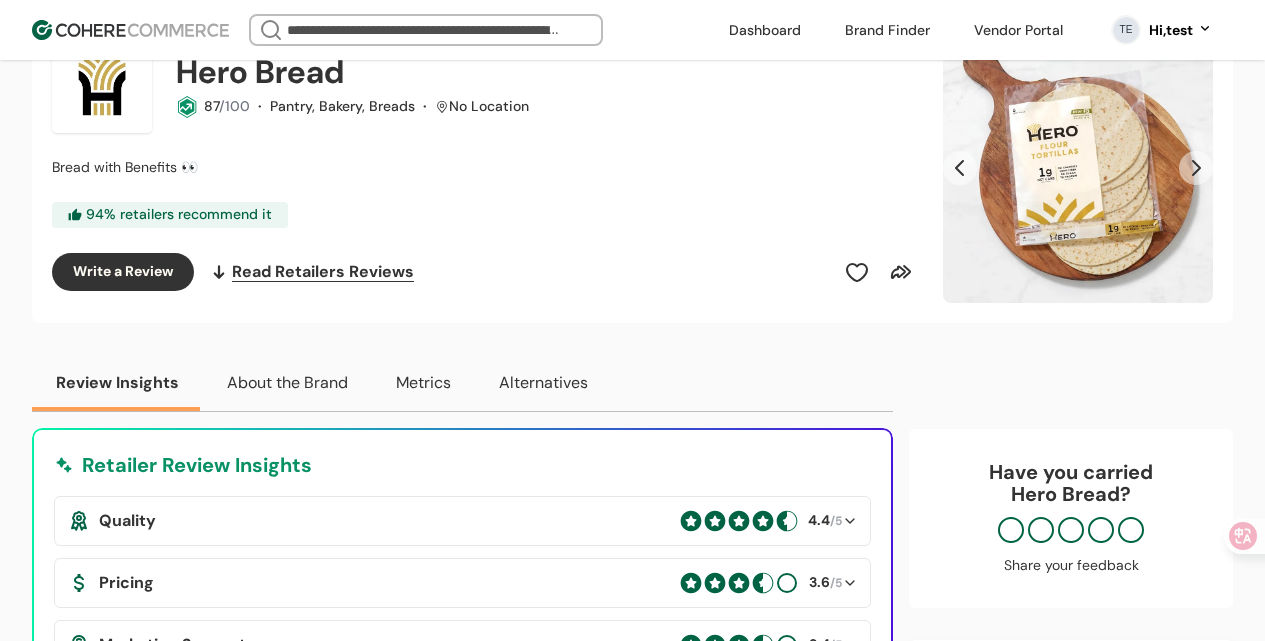 click on "About the Brand" at bounding box center (287, 383) 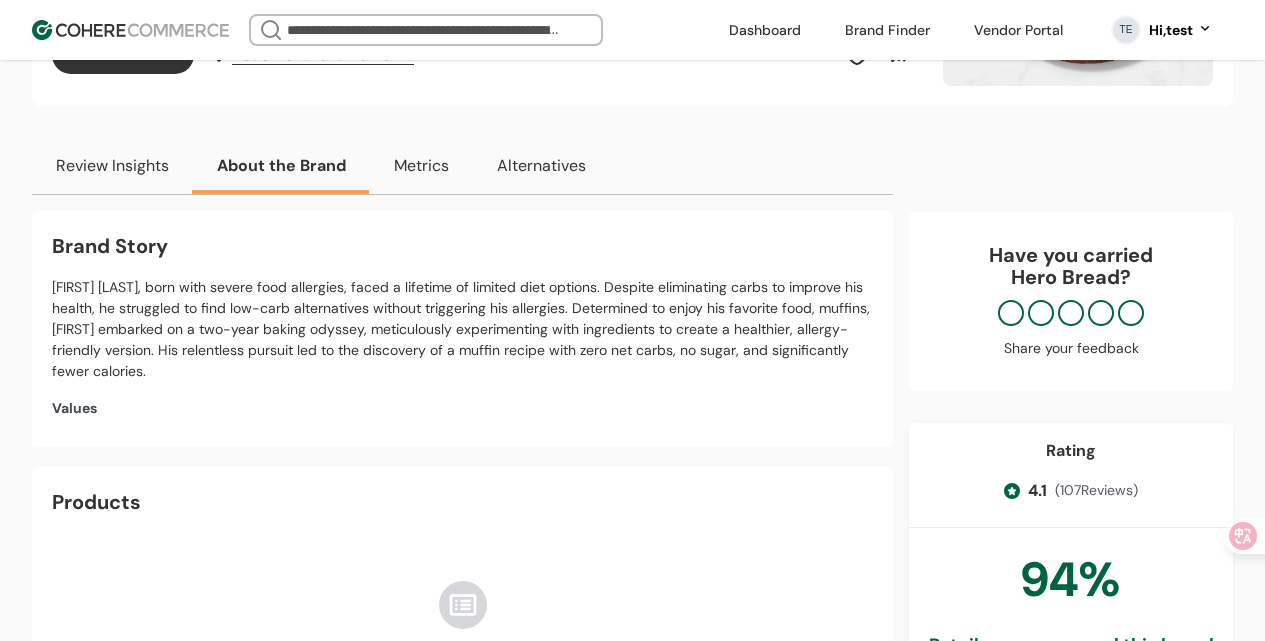 scroll, scrollTop: 549, scrollLeft: 0, axis: vertical 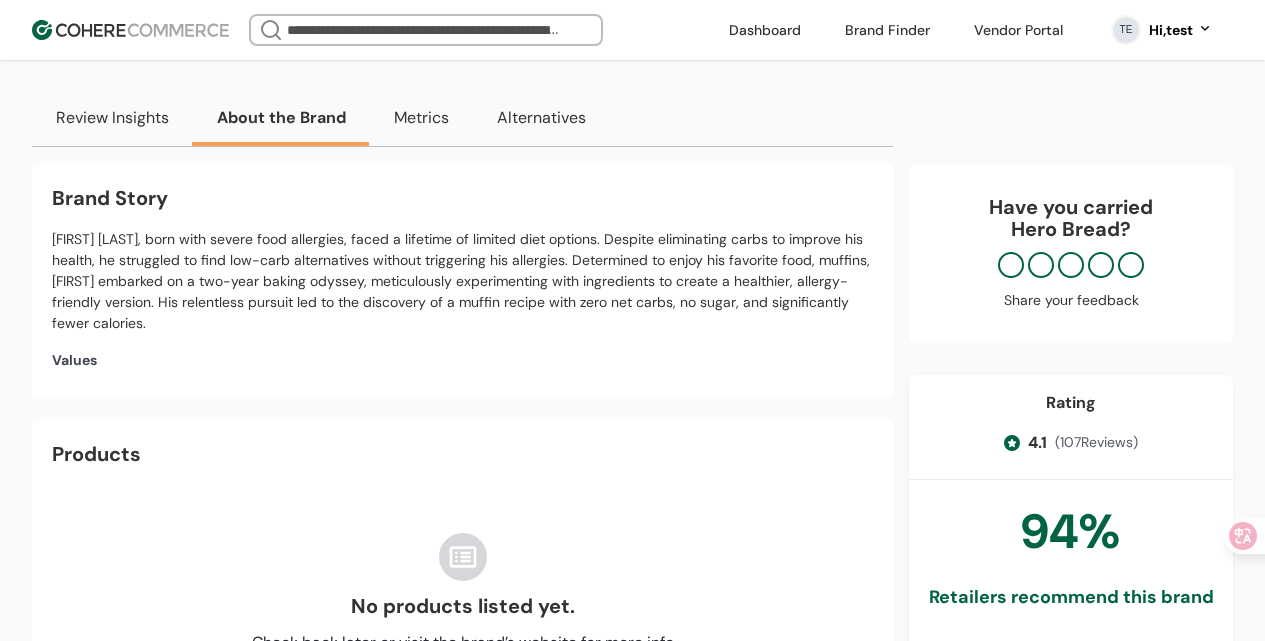 click on "Metrics" at bounding box center [421, 118] 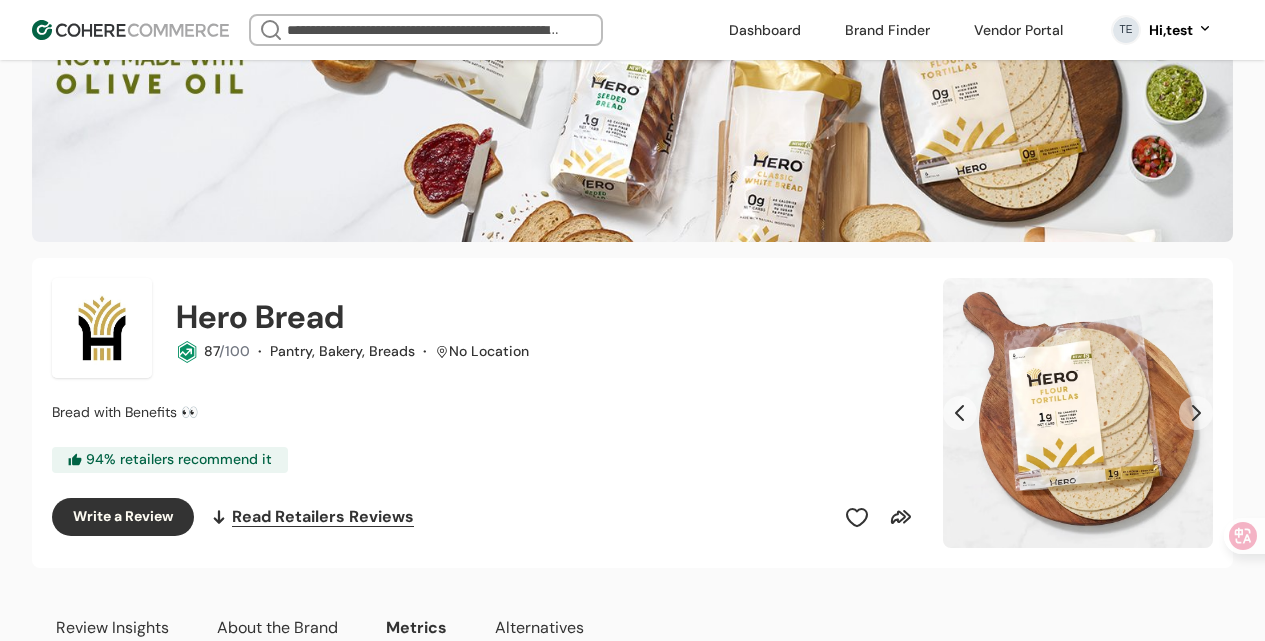scroll, scrollTop: 0, scrollLeft: 0, axis: both 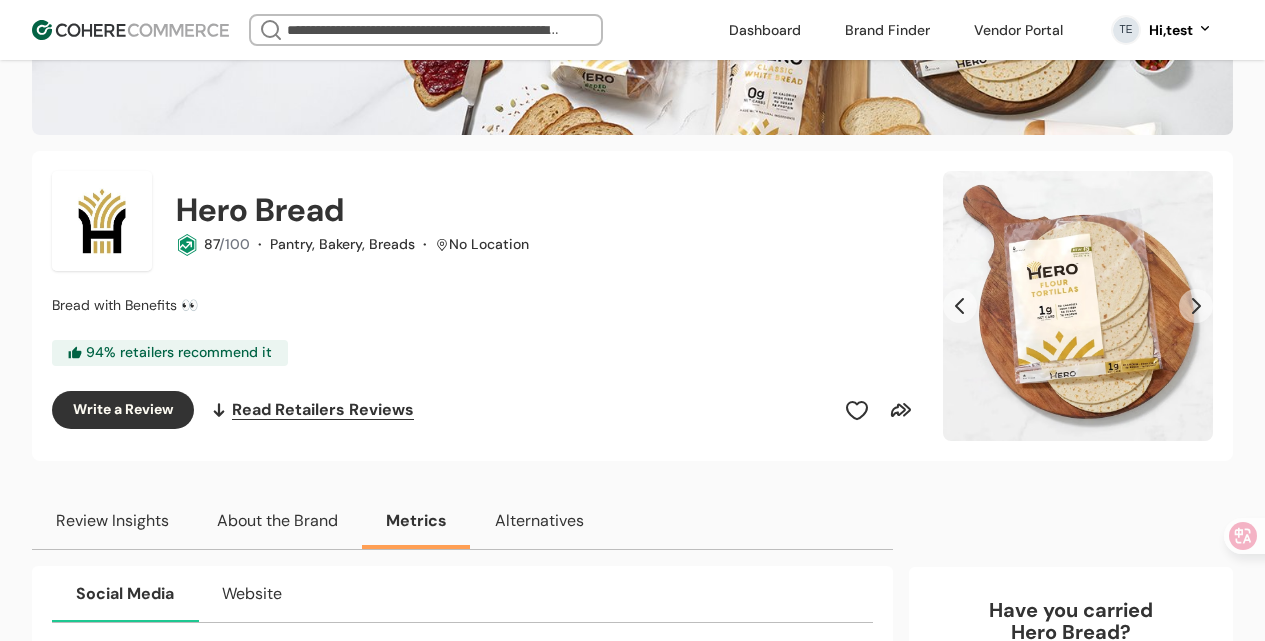 click on "Alternatives" at bounding box center (539, 521) 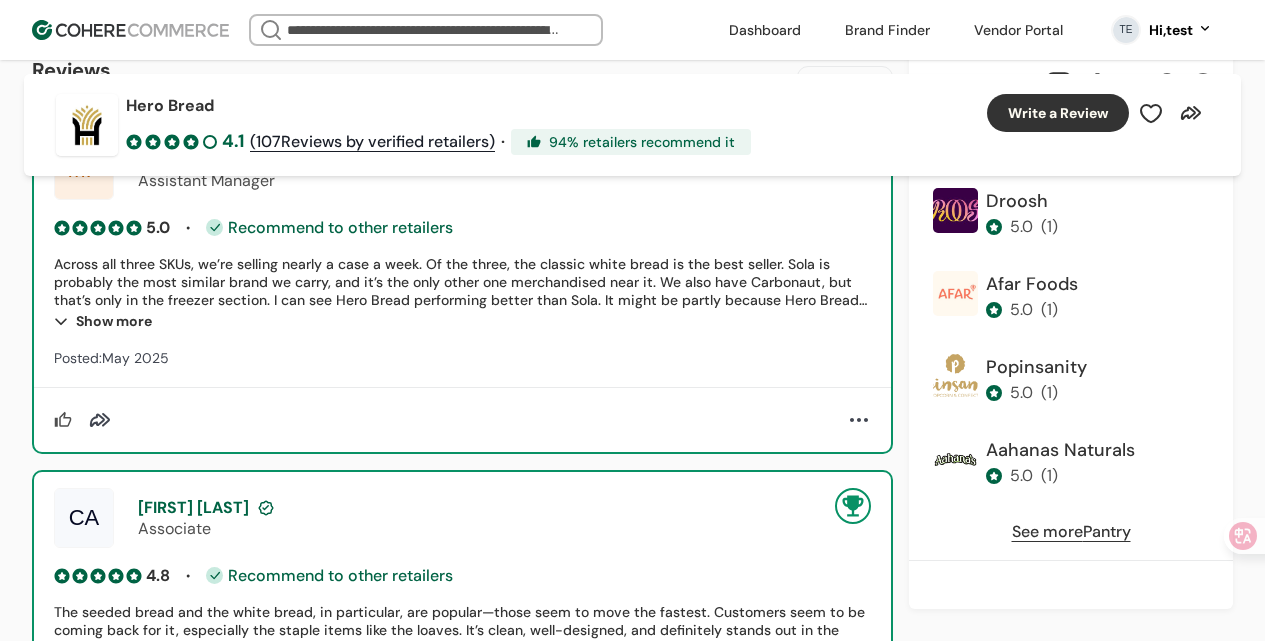 scroll, scrollTop: 2126, scrollLeft: 0, axis: vertical 